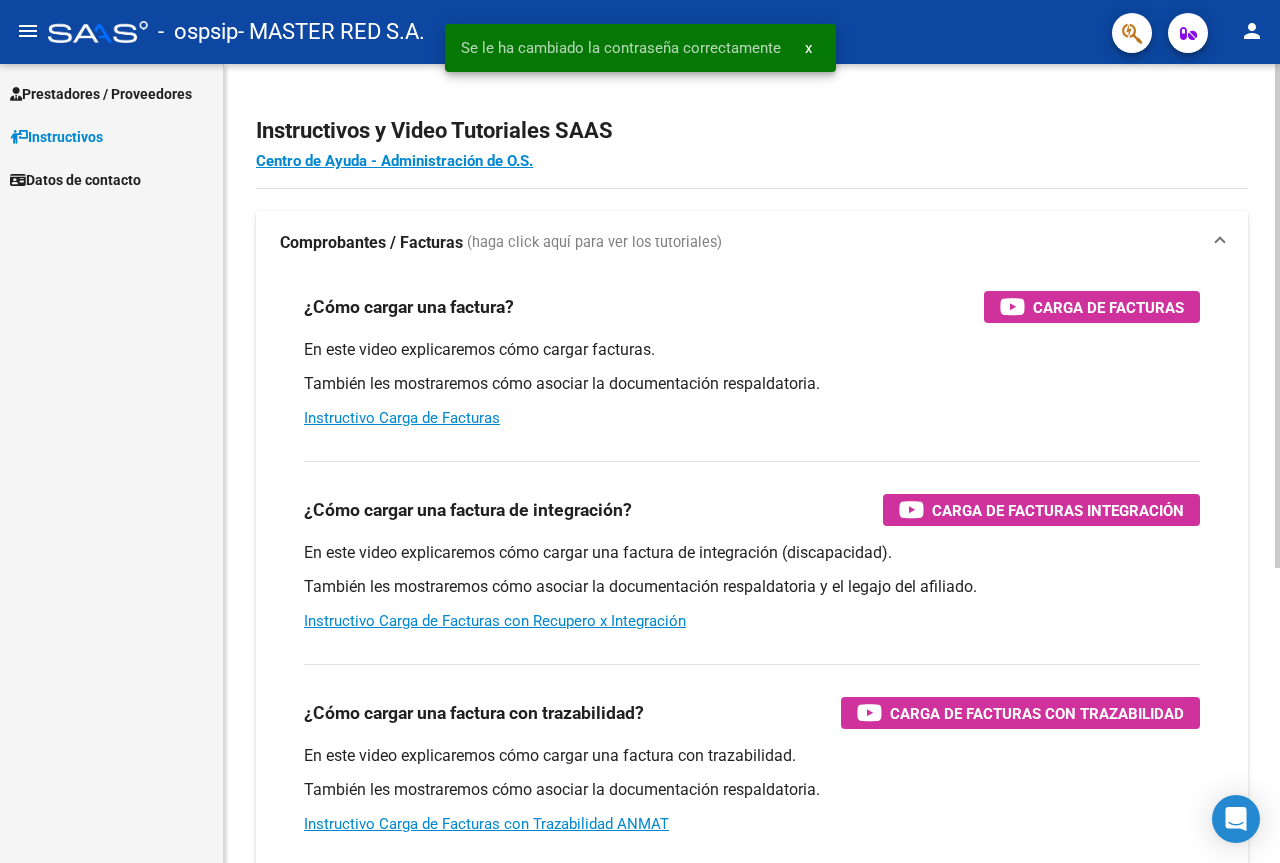 scroll, scrollTop: 0, scrollLeft: 0, axis: both 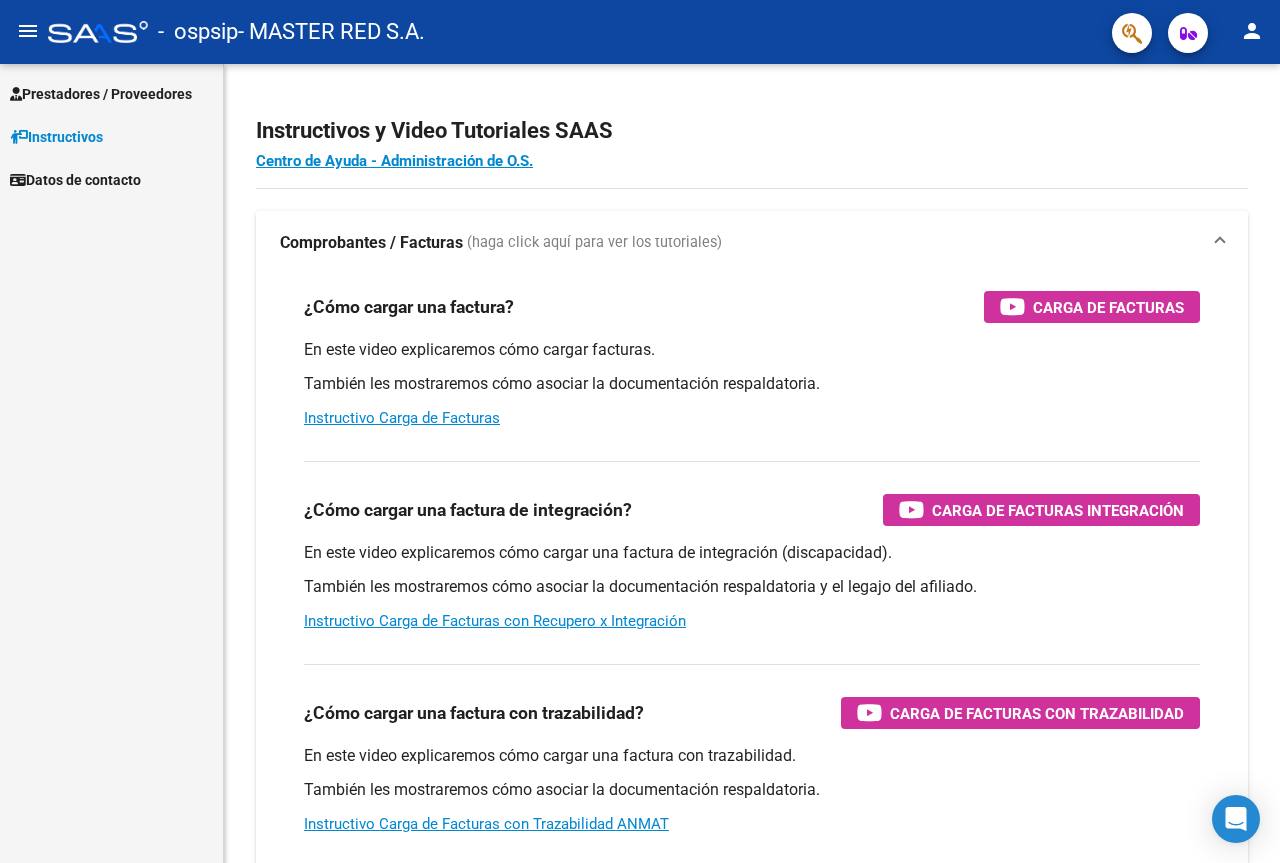 click on "Prestadores / Proveedores Facturas - Listado/Carga Facturas - Documentación Pagos x Transferencia Auditorías - Listado Auditorías - Comentarios Auditorías - Cambios Área Prestadores - Listado    Instructivos    Datos de contacto" at bounding box center [111, 463] 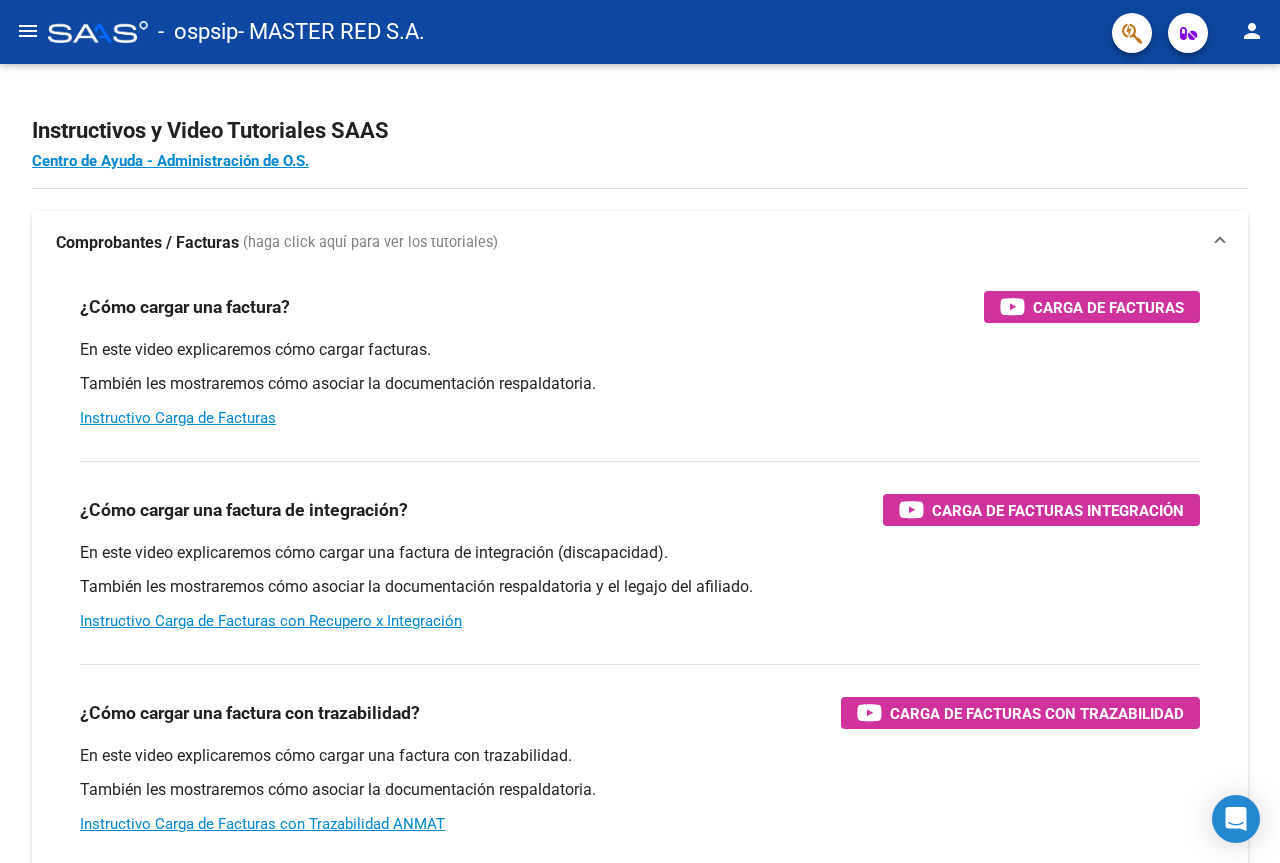 click on "menu" 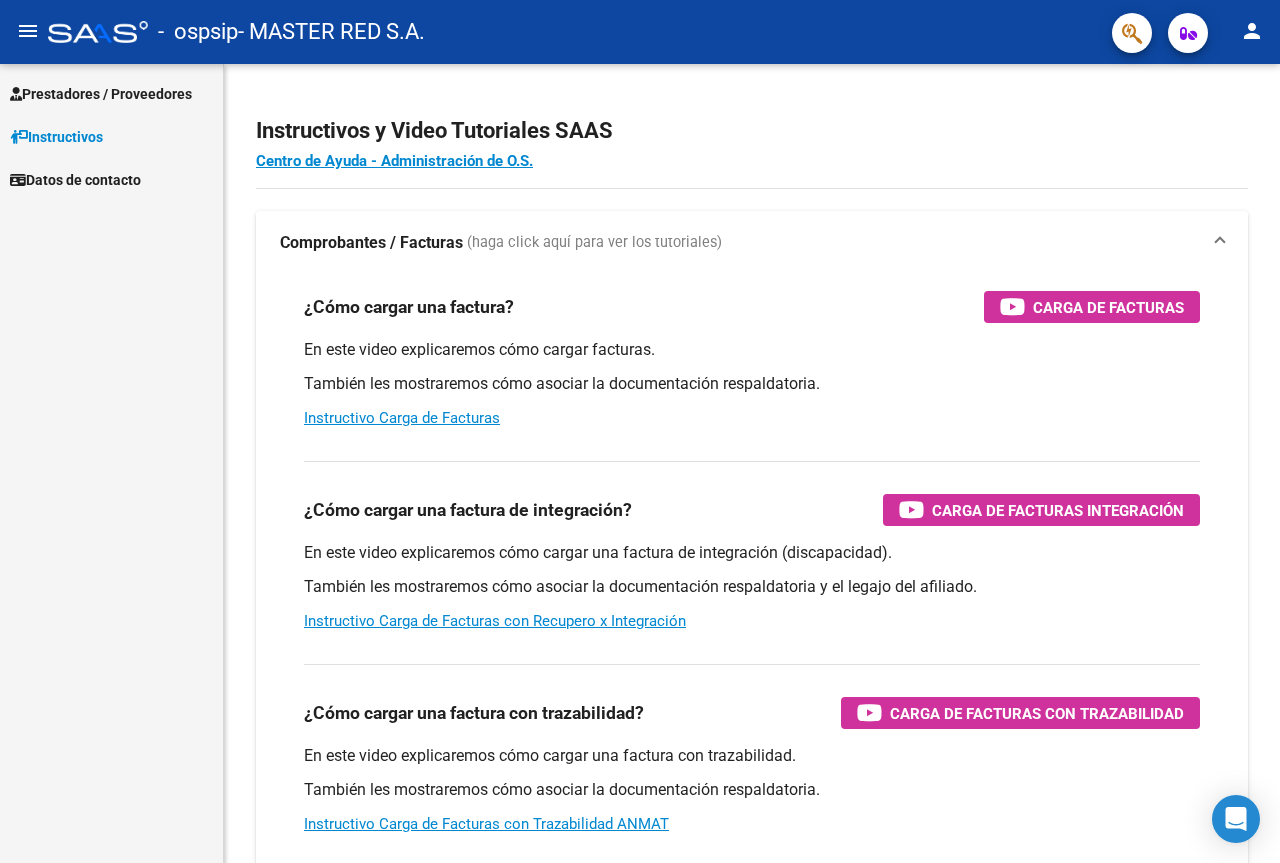 click on "person" 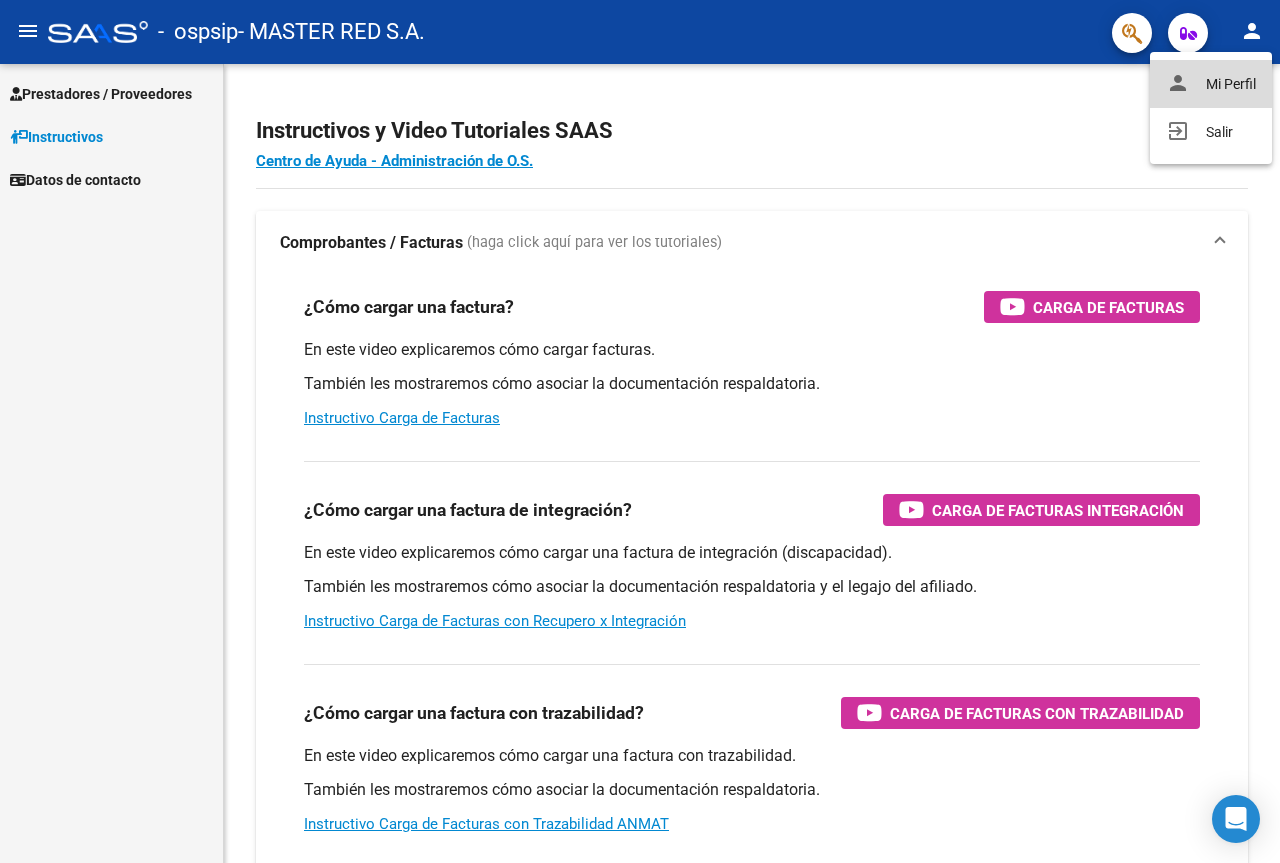 click on "person  Mi Perfil" at bounding box center [1211, 84] 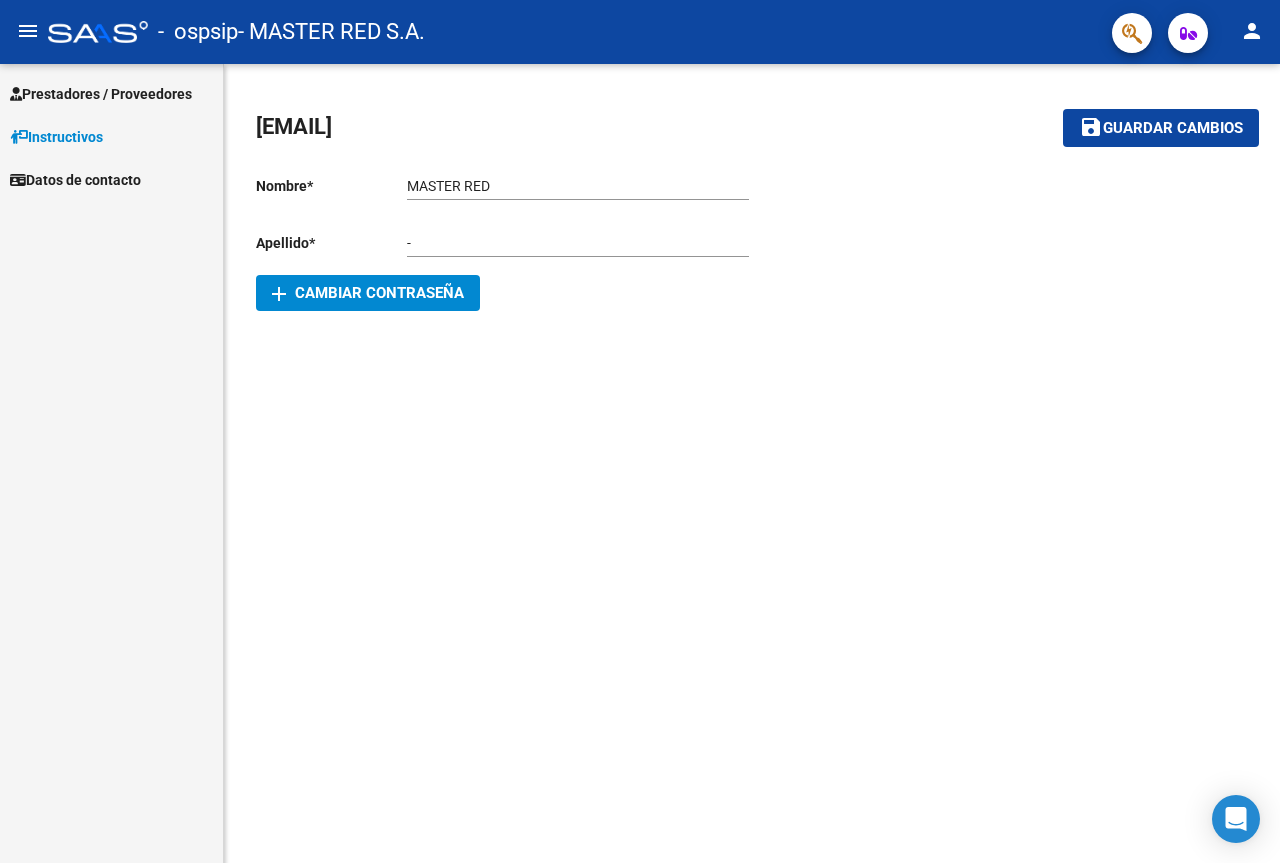 click on "-   ospsip   -  MASTER RED S.A." 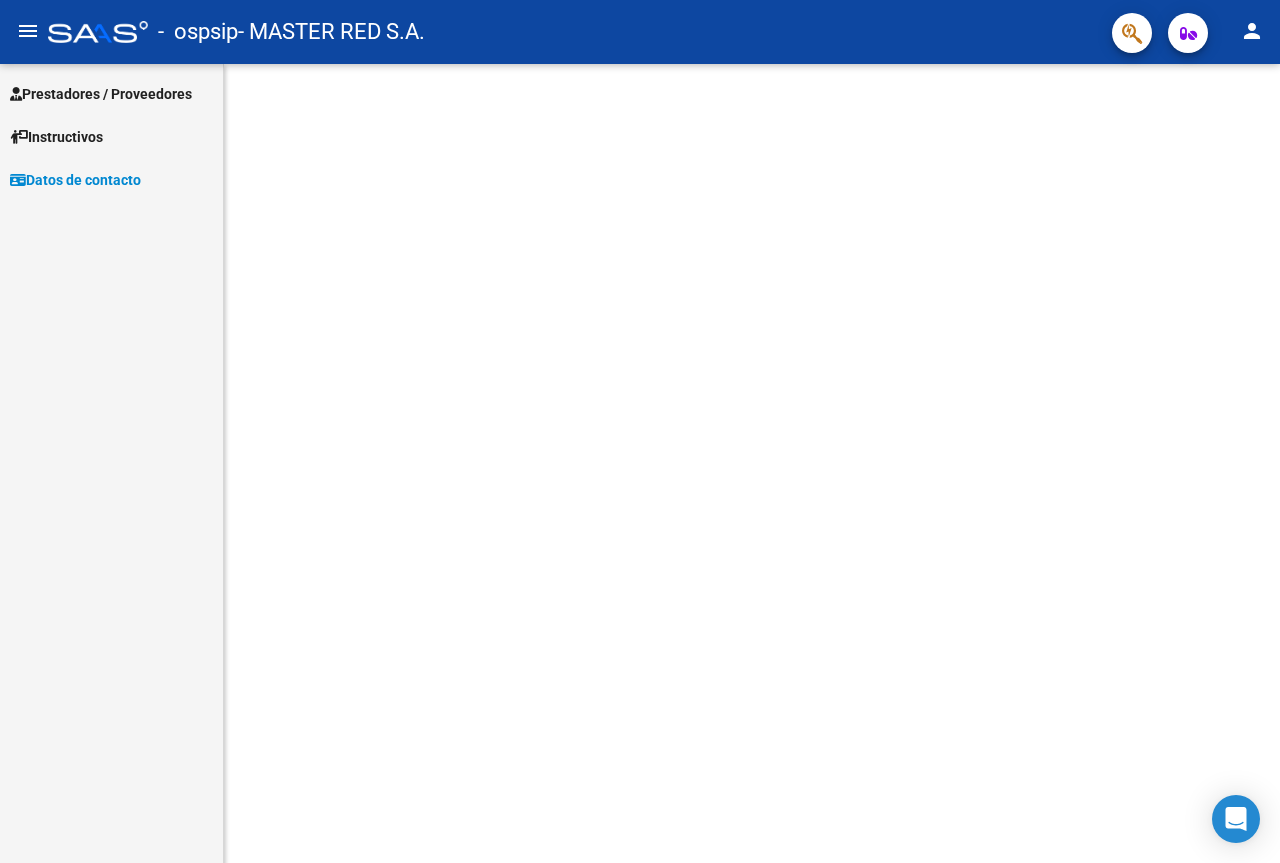click on "Instructivos" at bounding box center (56, 137) 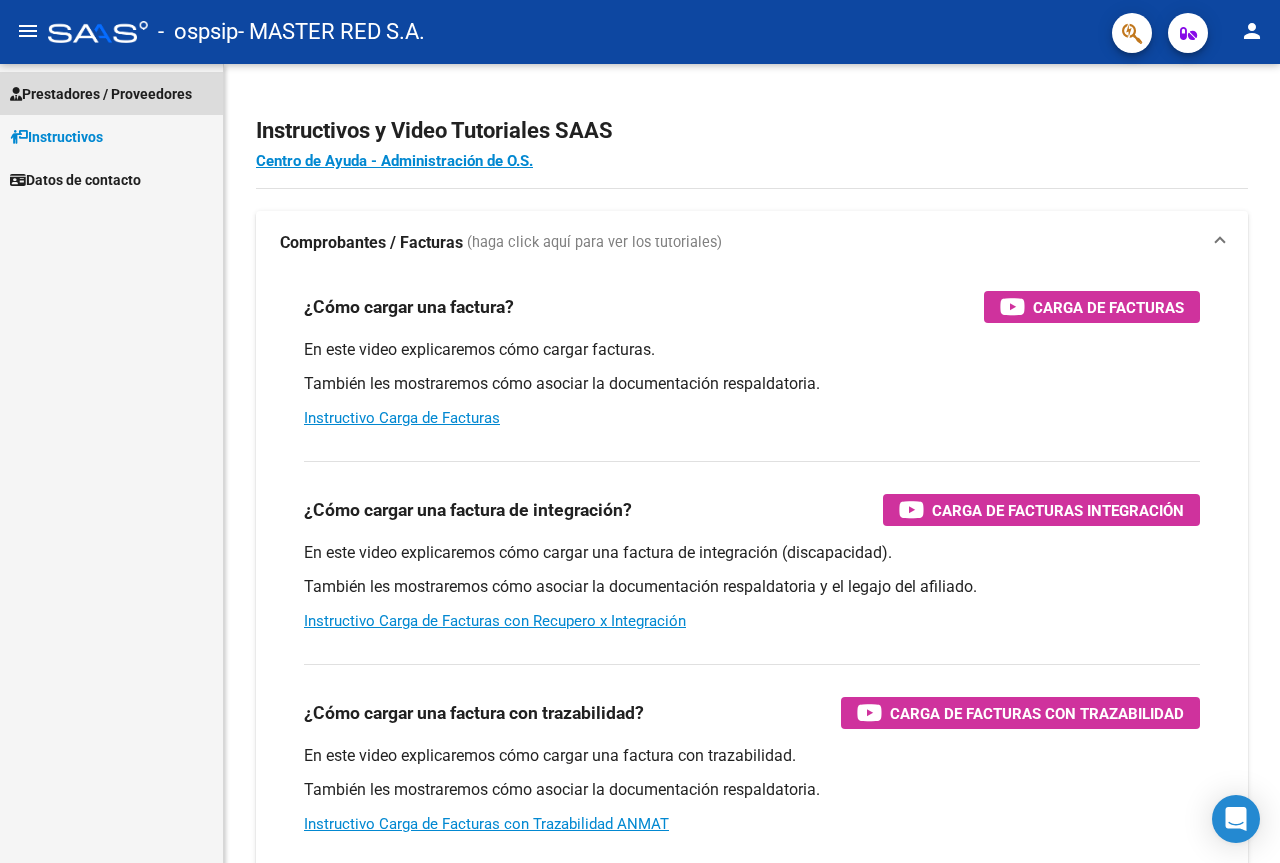 click on "Prestadores / Proveedores" at bounding box center [101, 94] 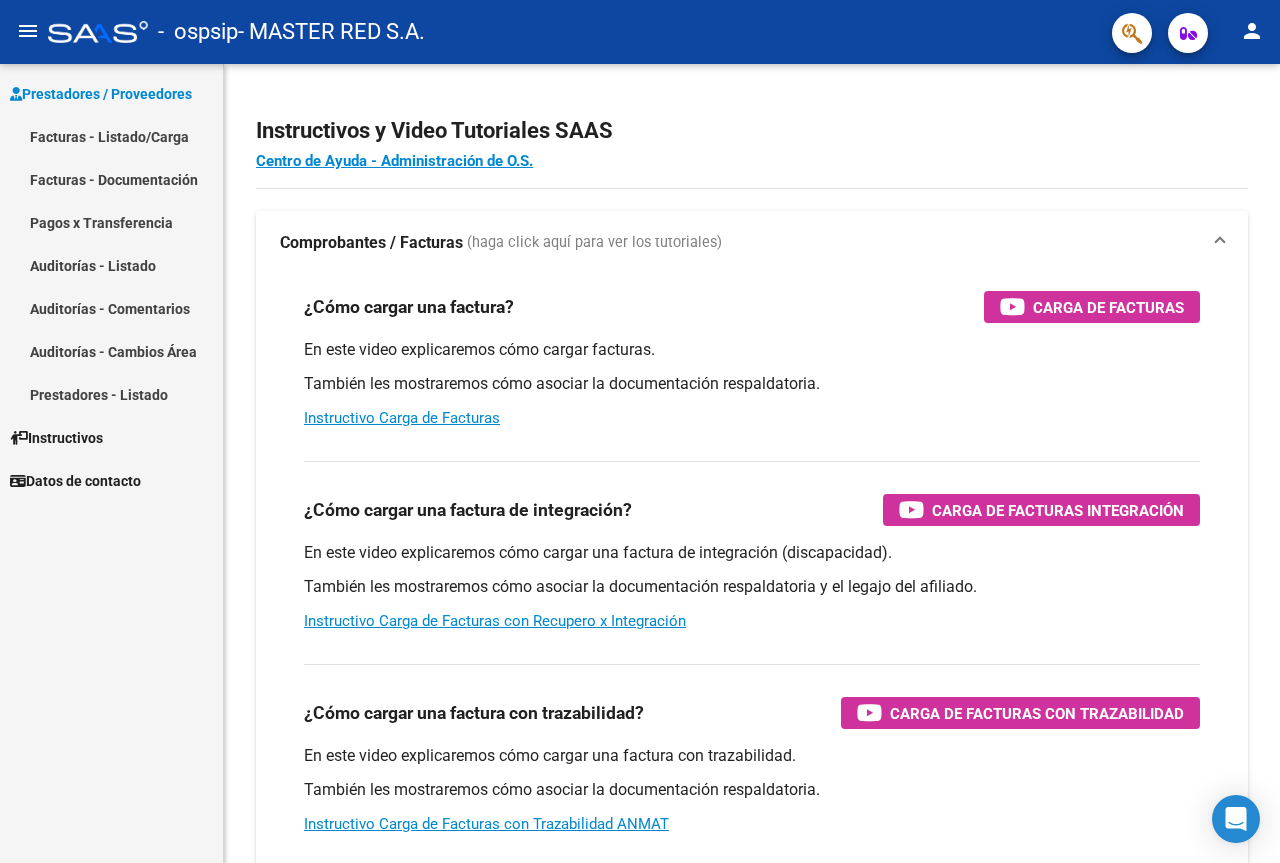 click on "Facturas - Documentación" at bounding box center [111, 179] 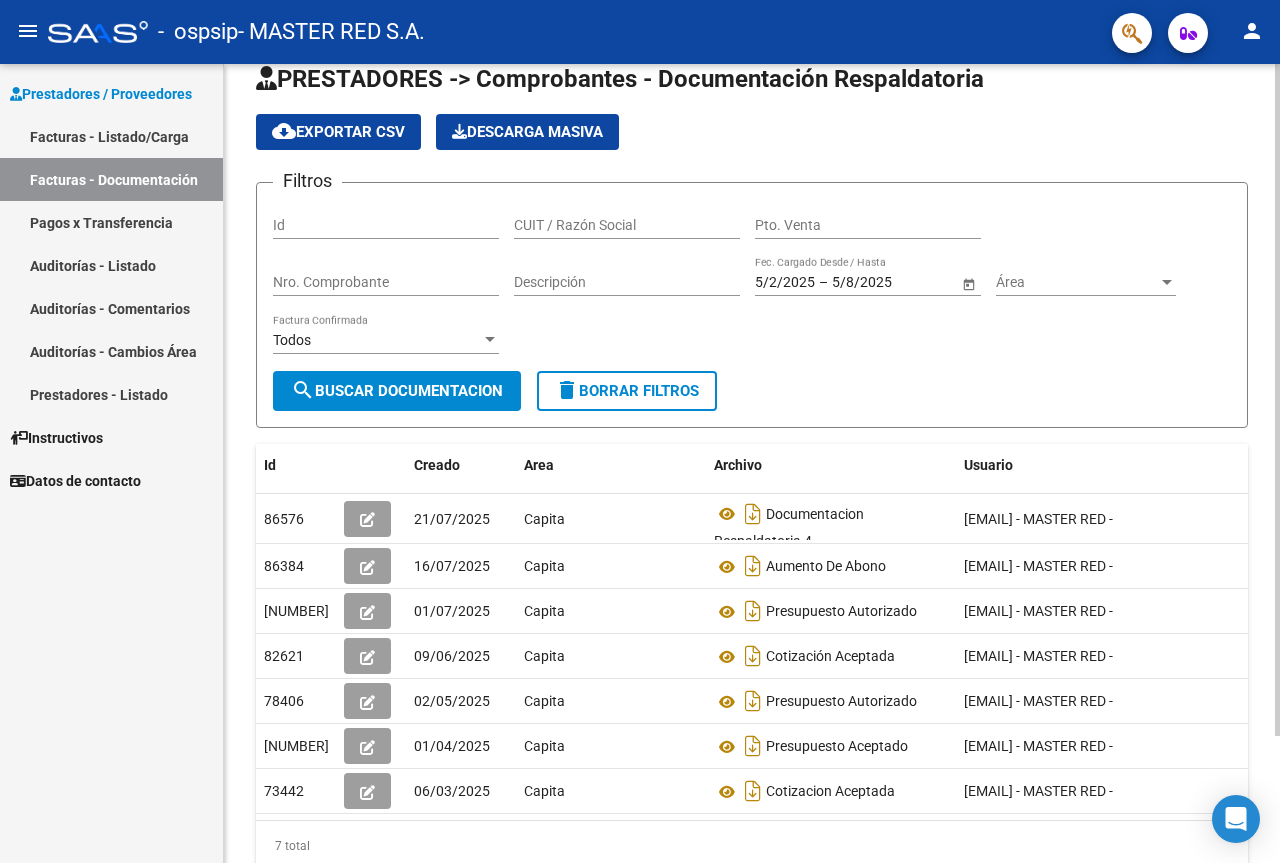 scroll, scrollTop: 0, scrollLeft: 0, axis: both 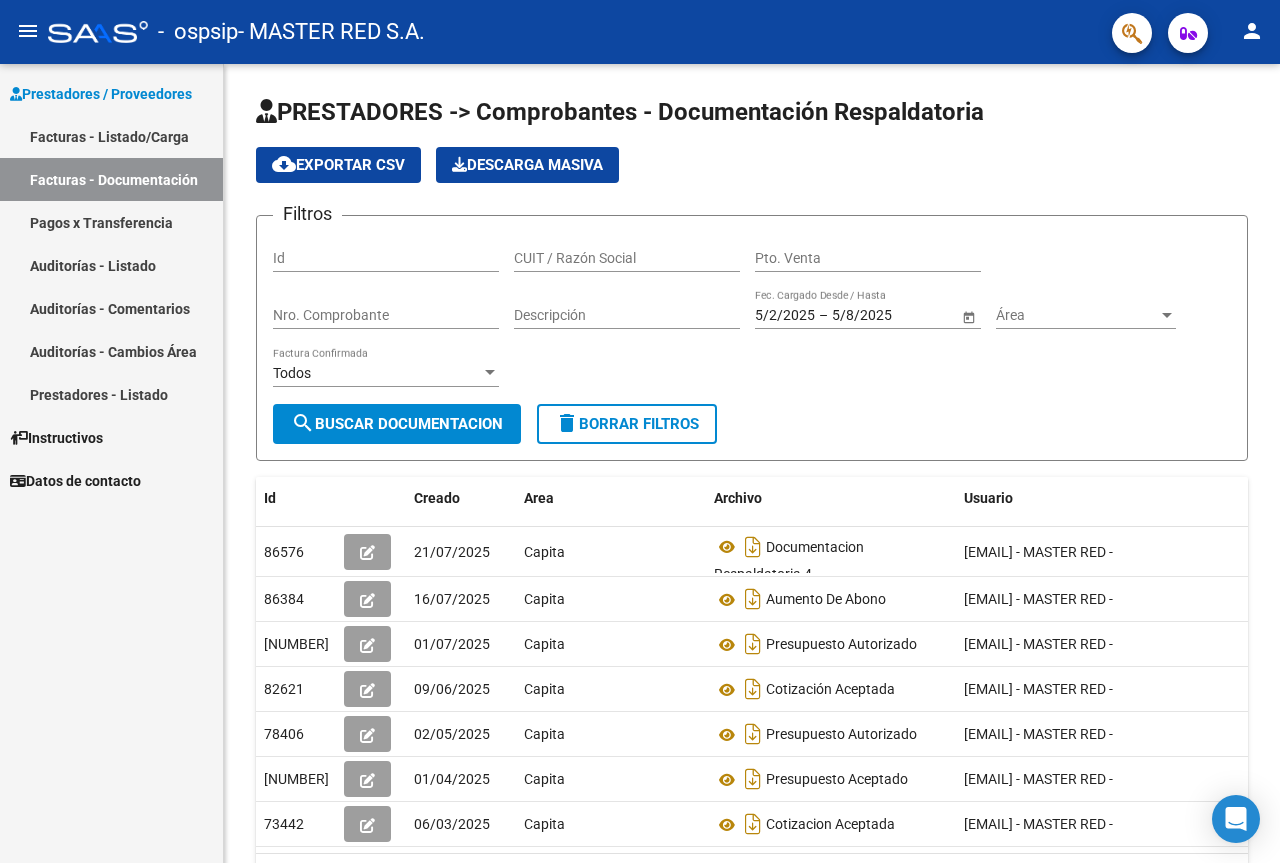 click on "Facturas - Listado/Carga" at bounding box center [111, 136] 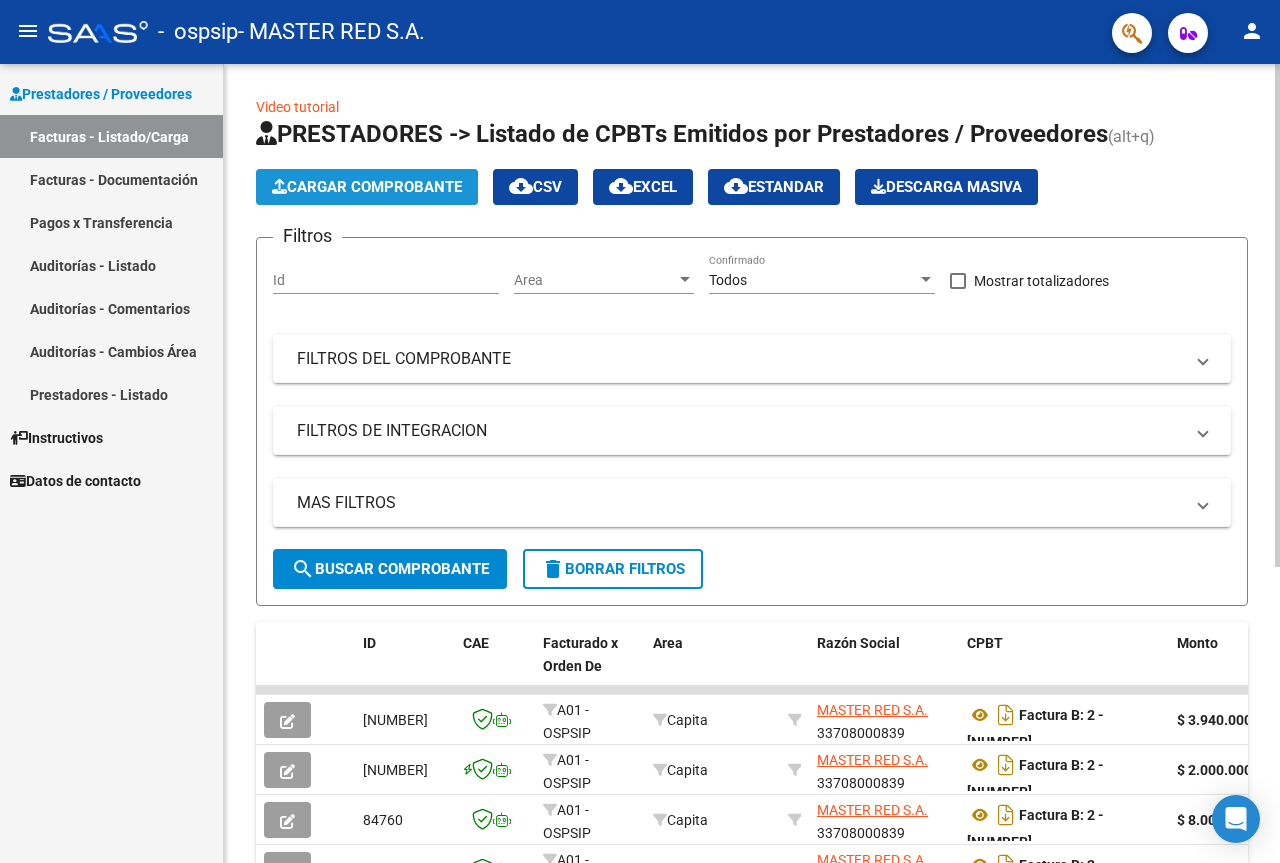 click on "Cargar Comprobante" 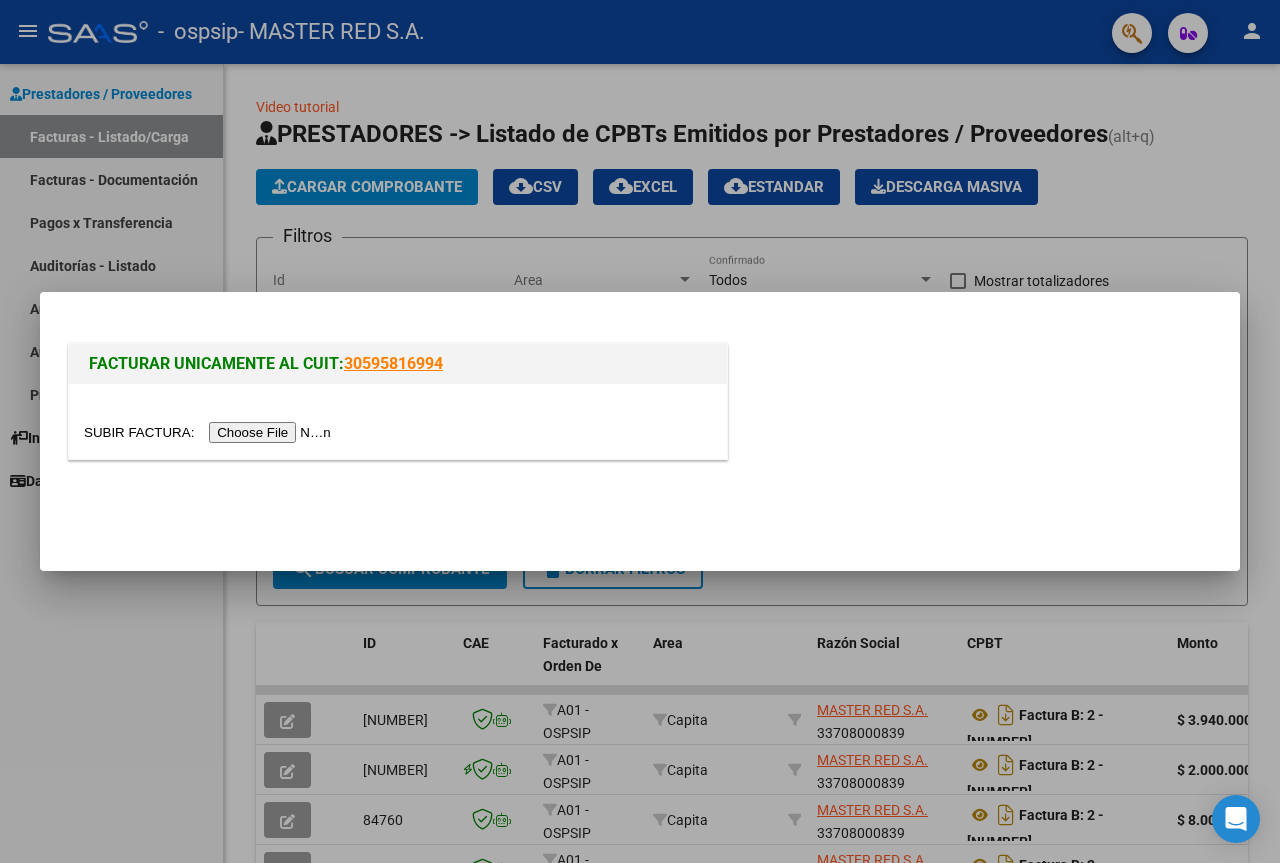 click at bounding box center (210, 432) 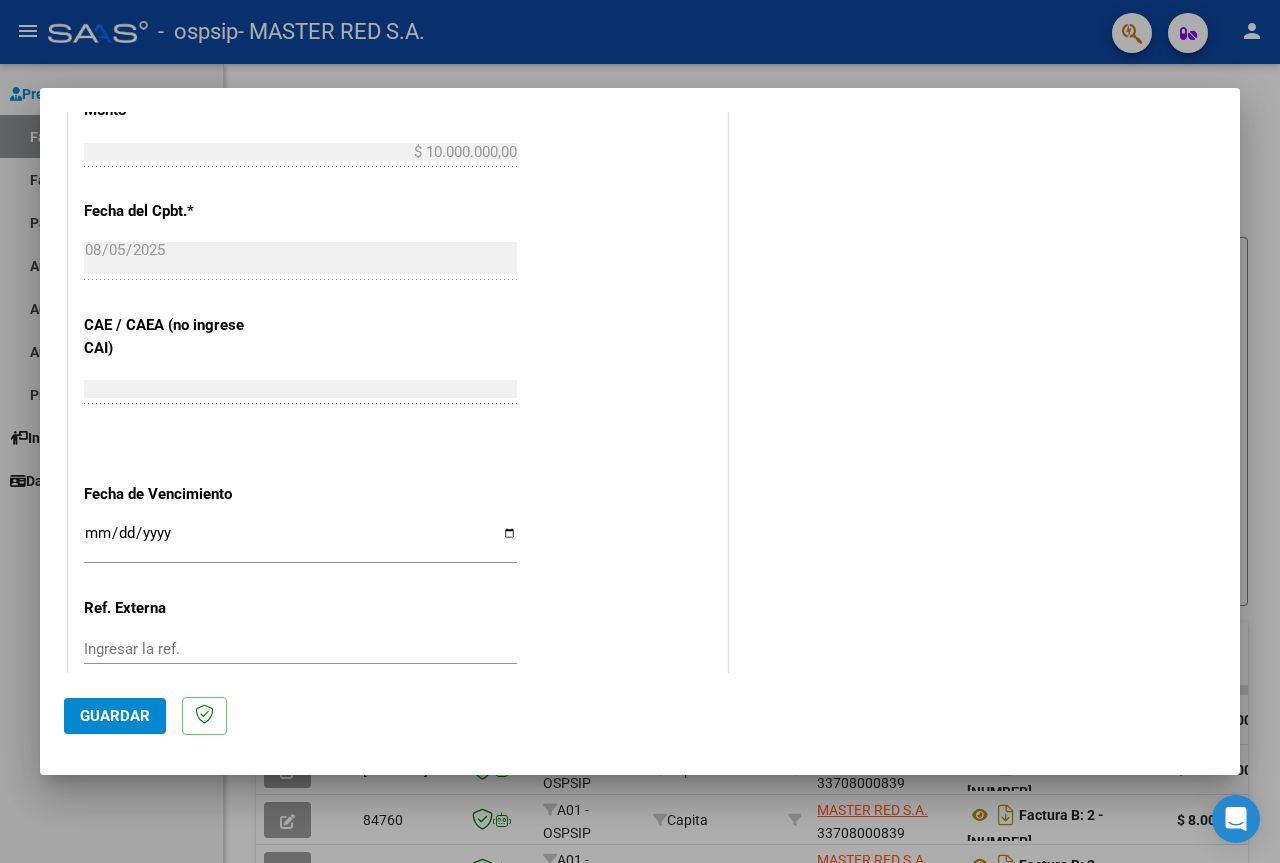 scroll, scrollTop: 983, scrollLeft: 0, axis: vertical 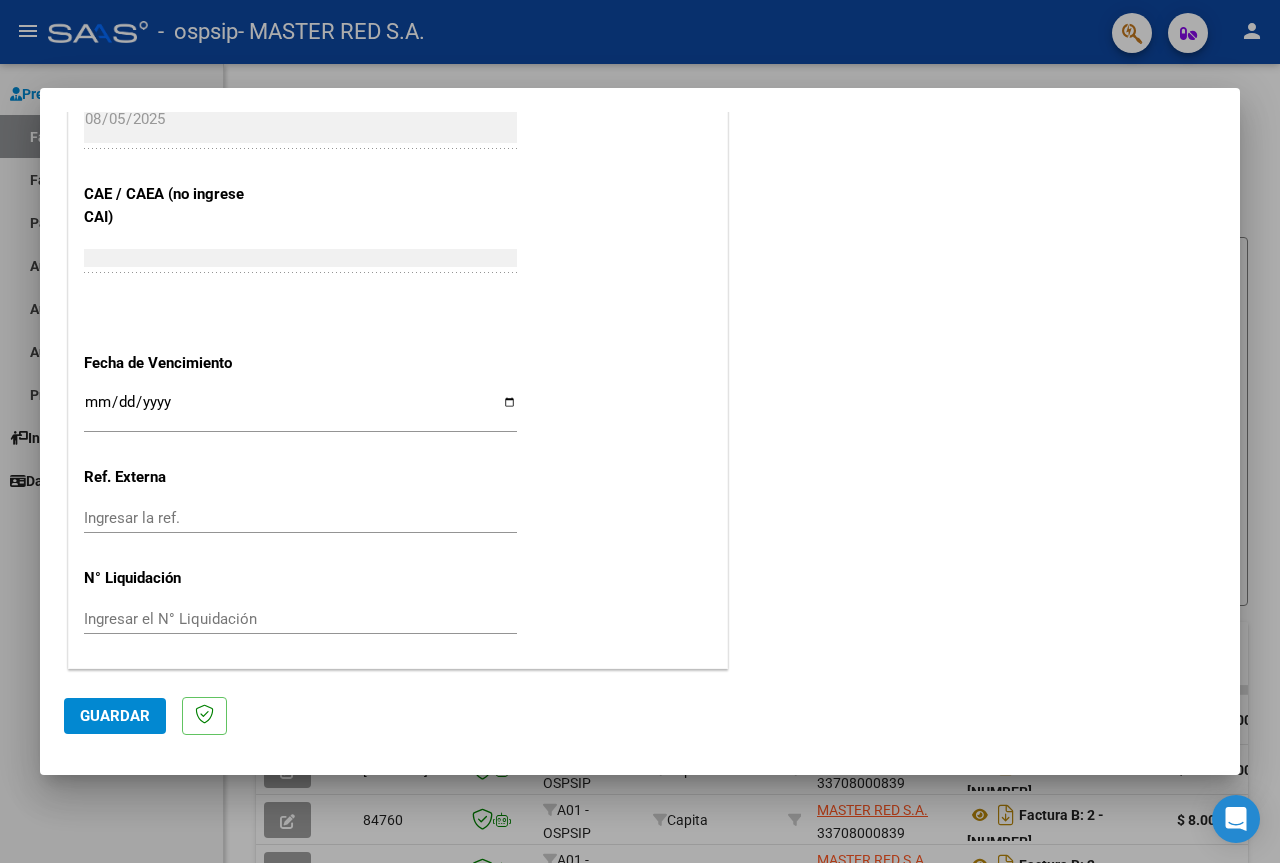 click on "Ingresar la fecha" at bounding box center (300, 410) 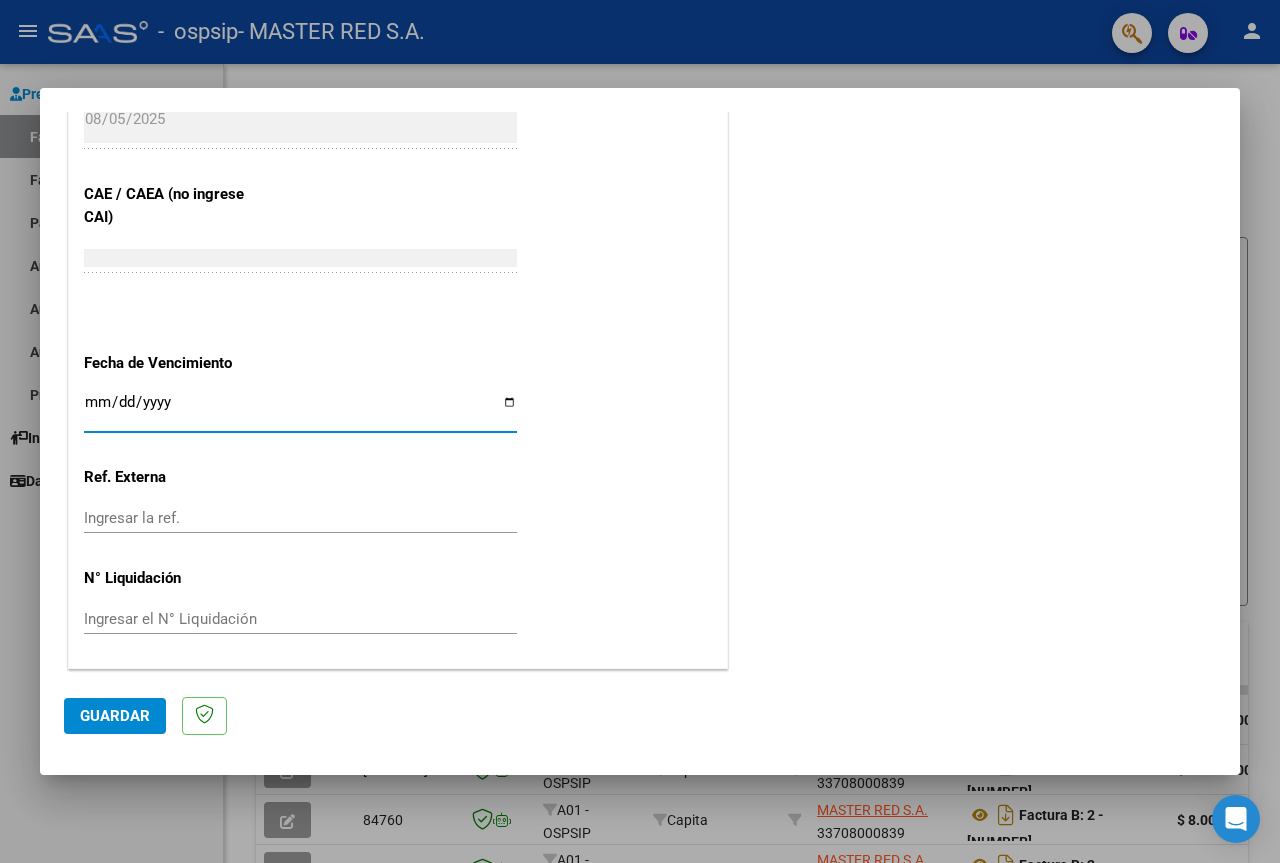 type on "2025-08-15" 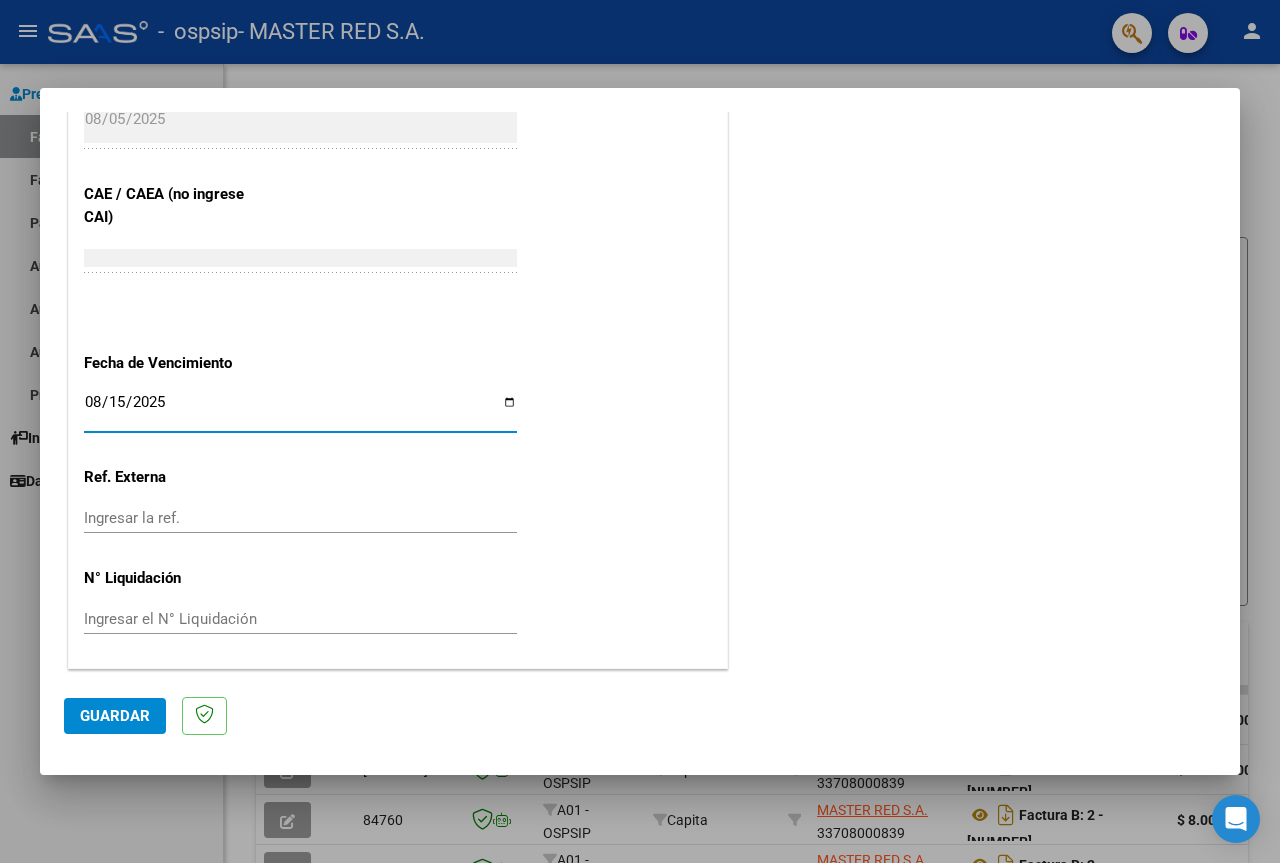 click on "CUIT  *   [CUIT] Ingresar CUIT  ANALISIS PRESTADOR  Area destinado * Capita Seleccionar Area  Comprobante Tipo * Factura B Seleccionar Tipo Punto de Venta  *   2 Ingresar el Nro.  Número  *   4279 Ingresar el Nro.  Monto  *   $ 10.000.000,00 Ingresar el monto  Fecha del Cpbt.  *   [DATE] Ingresar la fecha  CAE / CAEA (no ingrese CAI)    75319072415274 Ingresar el CAE o CAEA (no ingrese CAI)  Fecha de Vencimiento    [DATE] Ingresar la fecha  Ref. Externa    Ingresar la ref.  N° Liquidación    Ingresar el N° Liquidación" at bounding box center [398, 23] 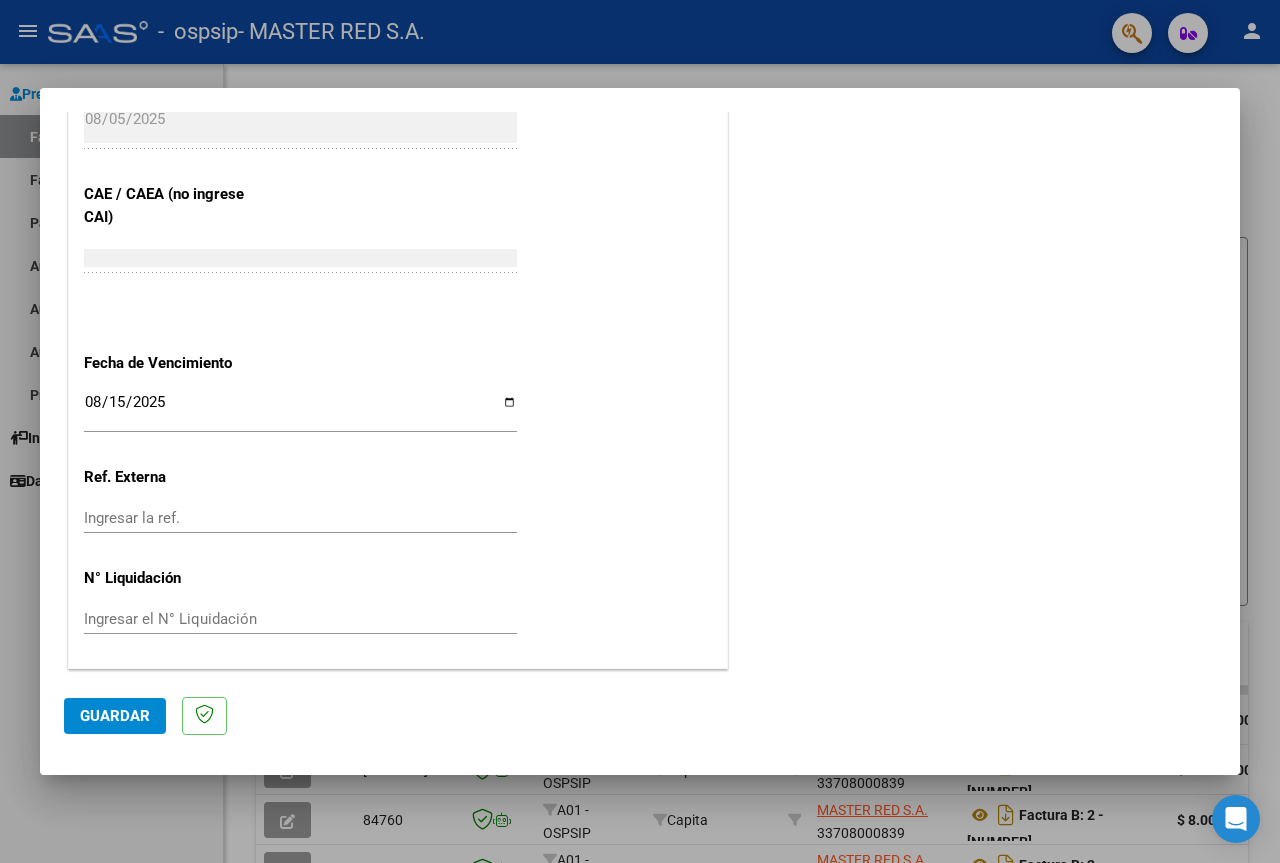 click on "Guardar" 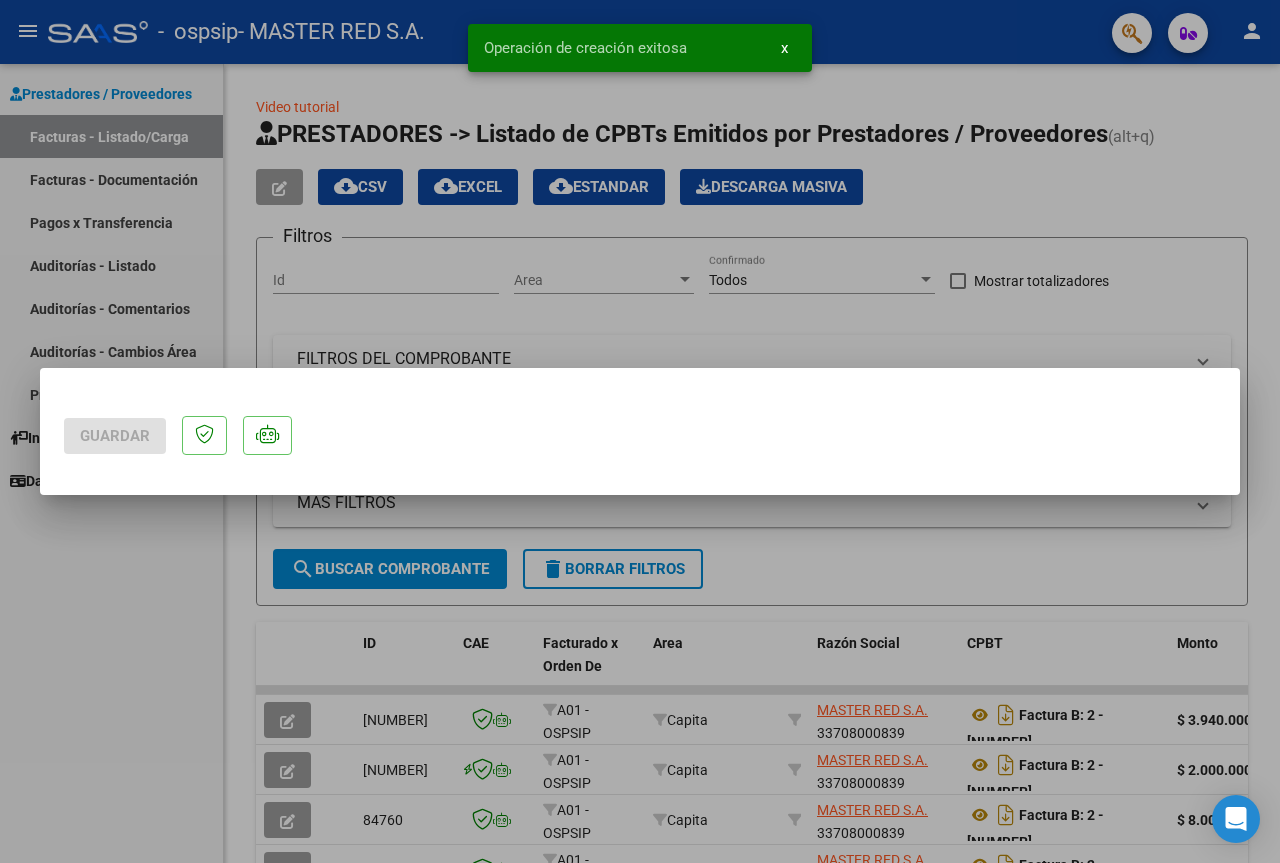 scroll, scrollTop: 0, scrollLeft: 0, axis: both 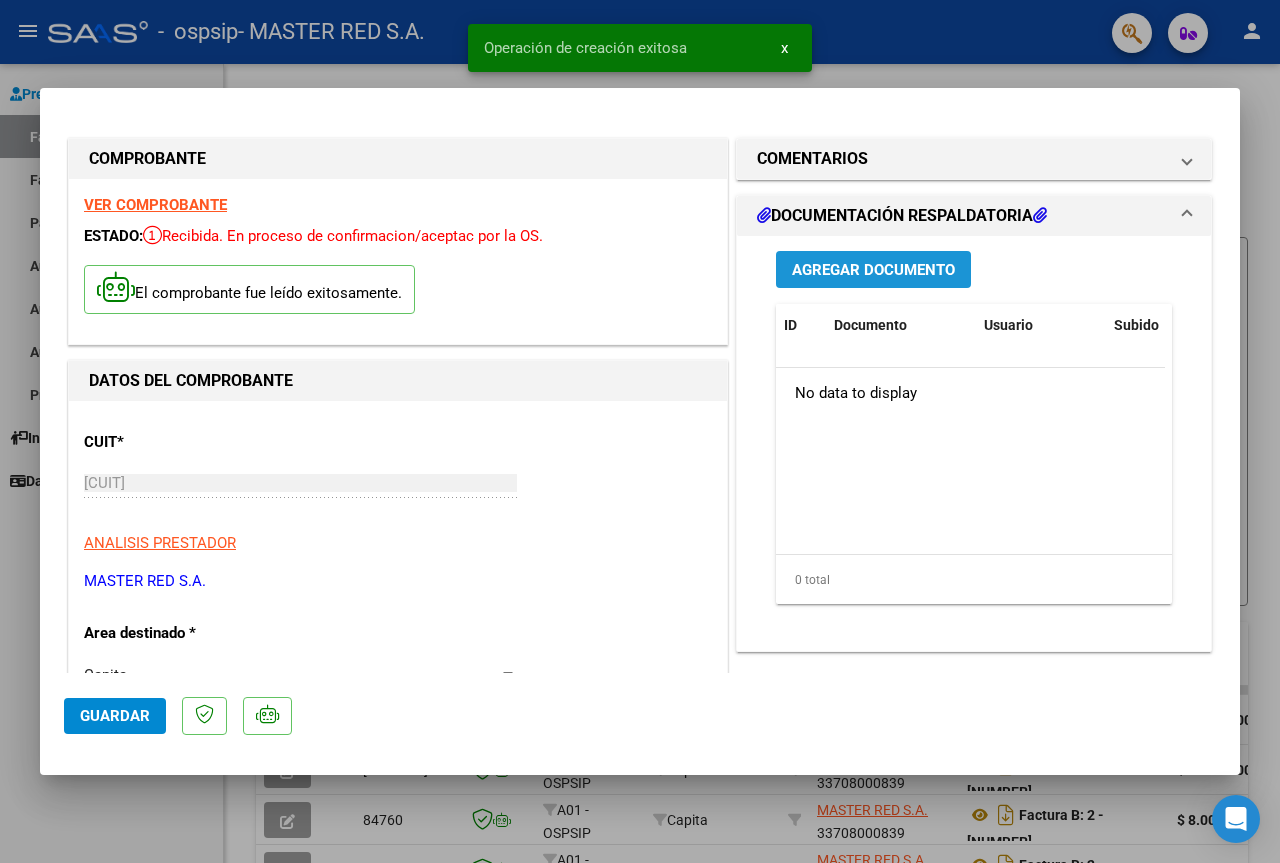 click on "Agregar Documento" at bounding box center [873, 270] 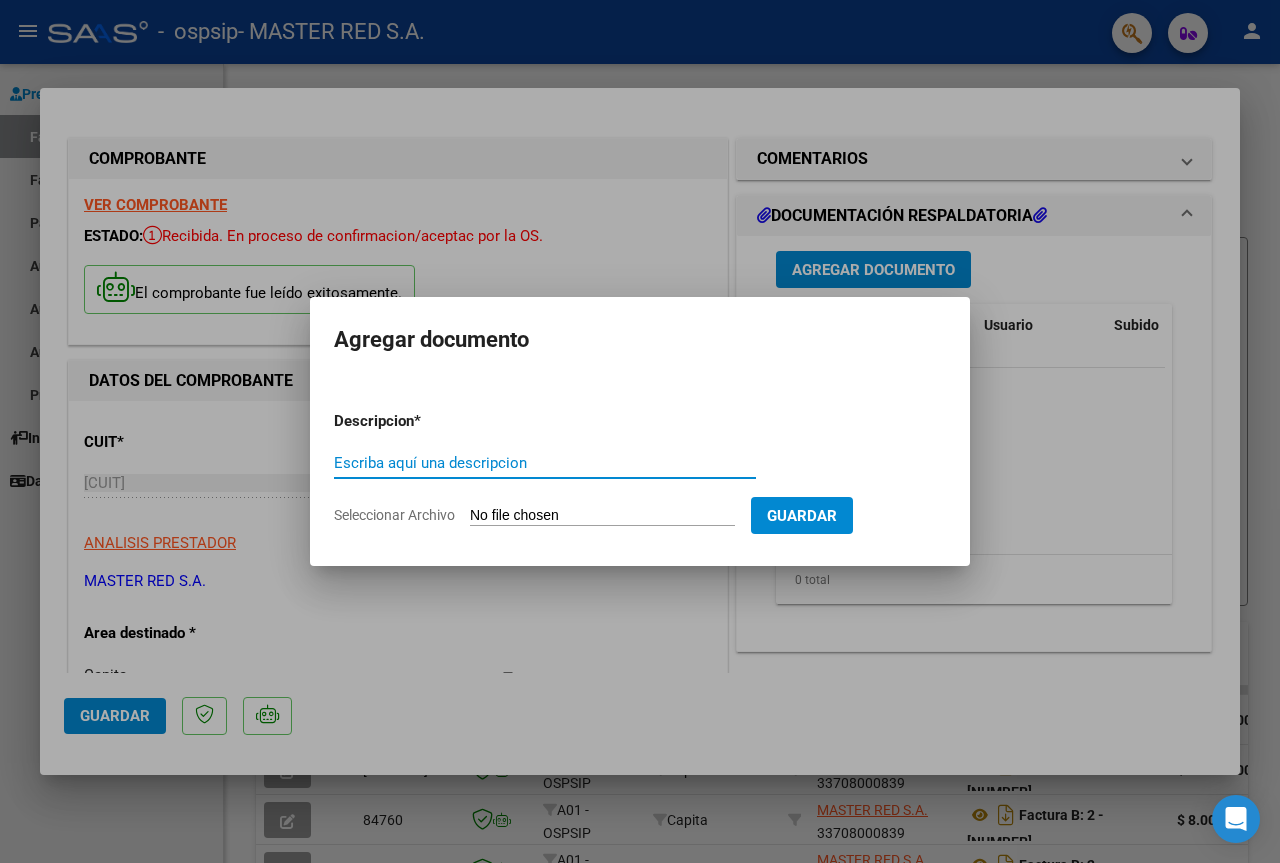 click on "Escriba aquí una descripcion" at bounding box center (545, 463) 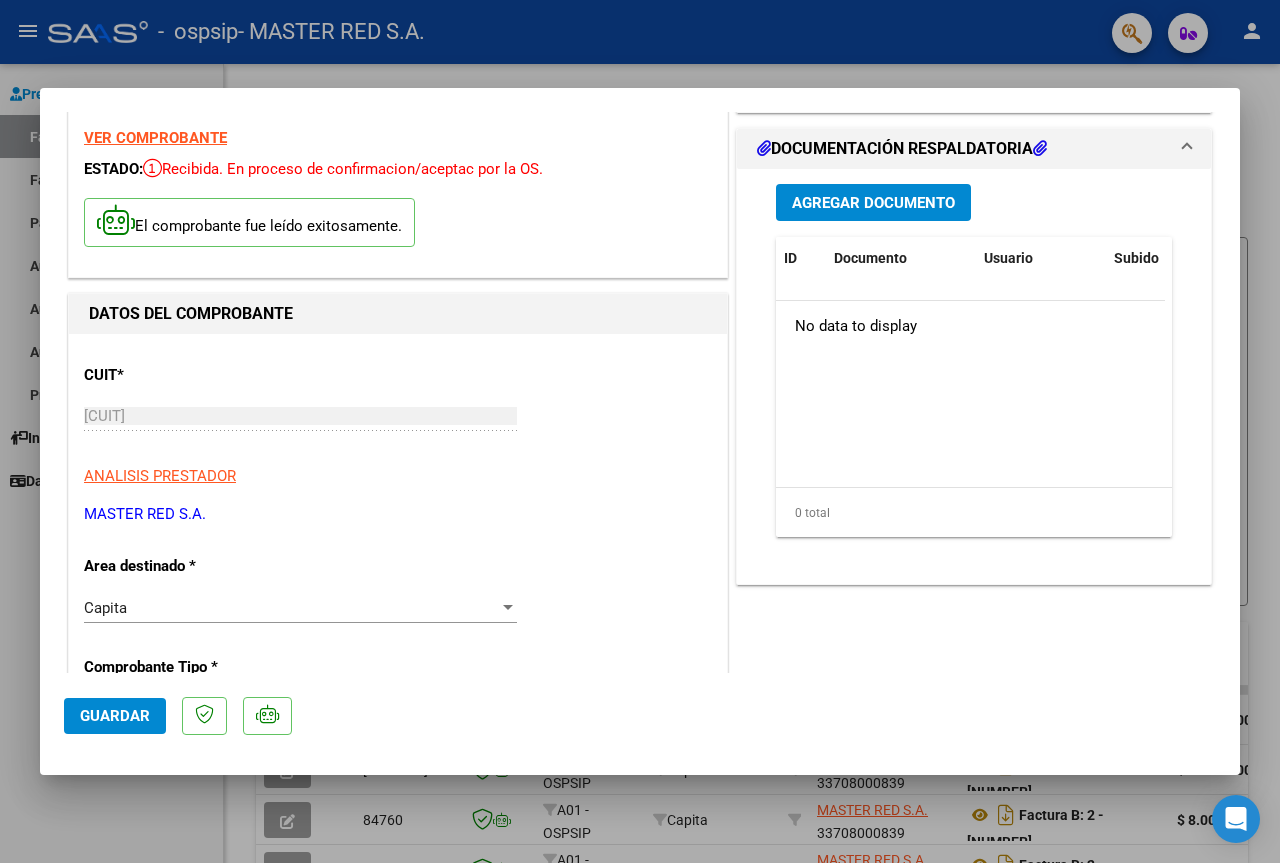 scroll, scrollTop: 100, scrollLeft: 0, axis: vertical 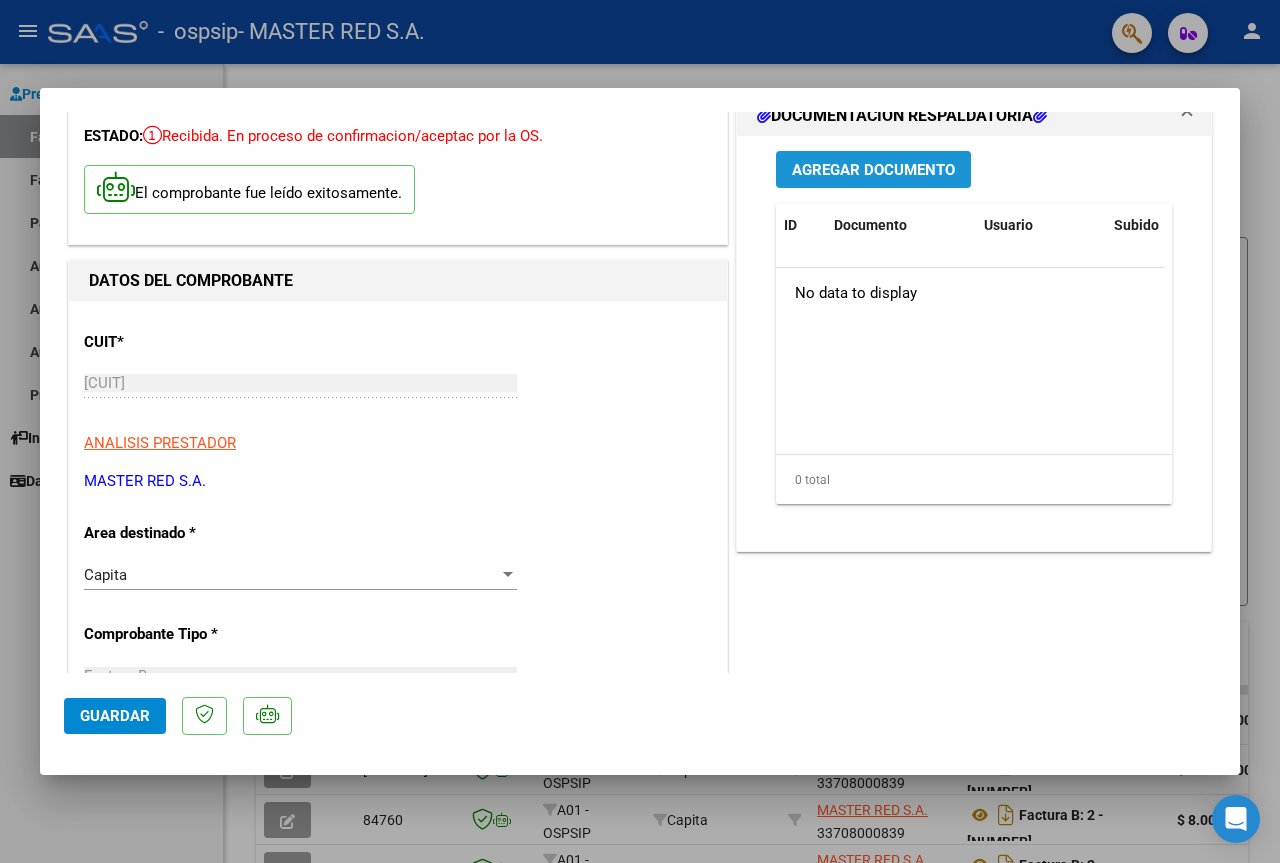 click on "Agregar Documento" at bounding box center (873, 170) 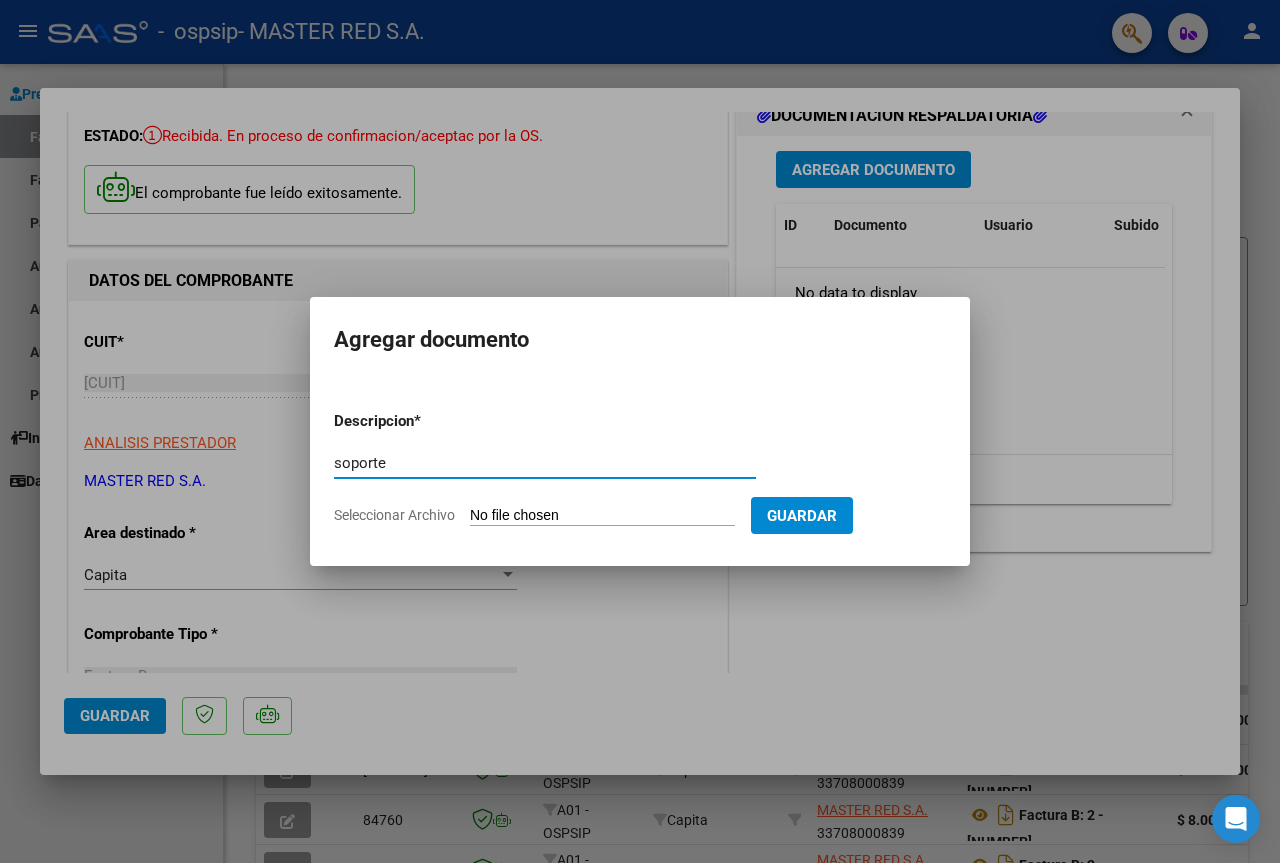 type on "soporte" 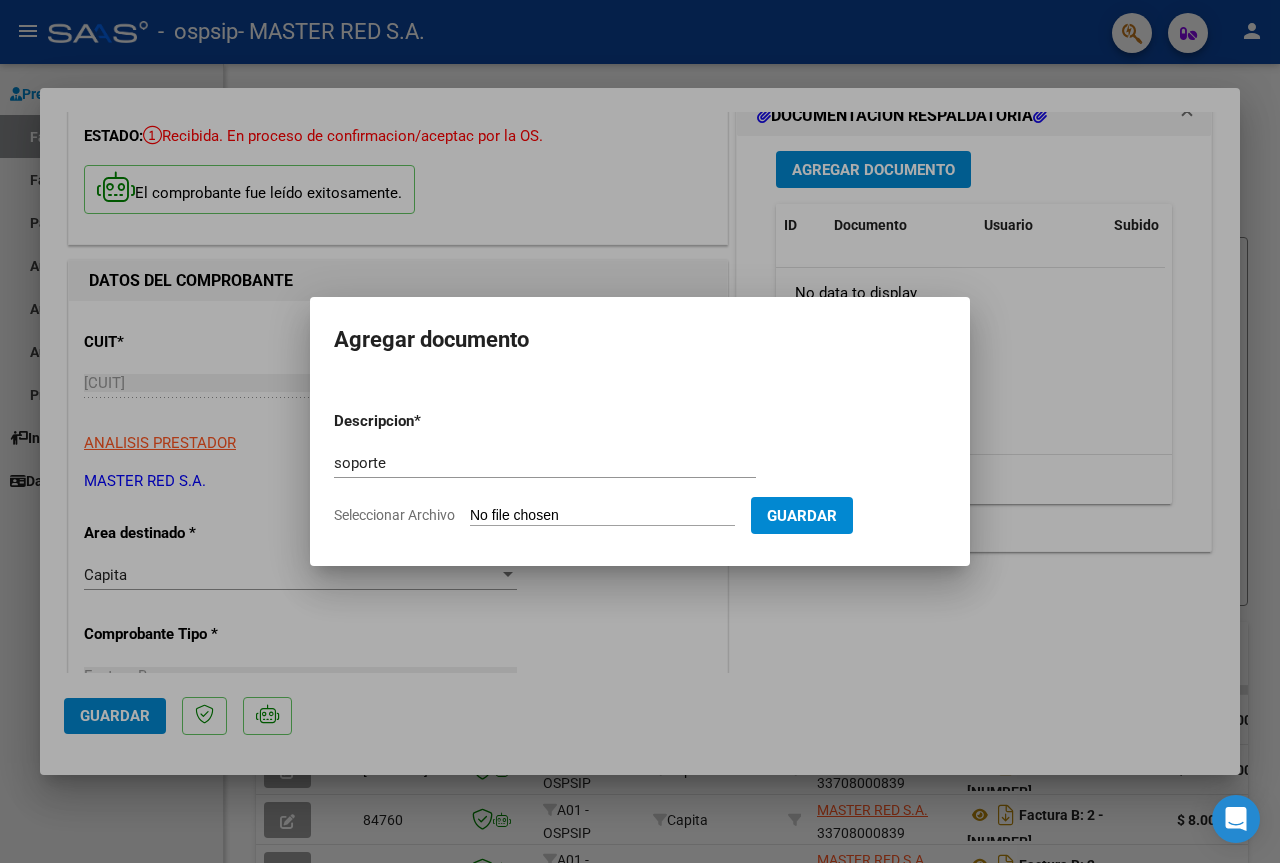 click at bounding box center [640, 431] 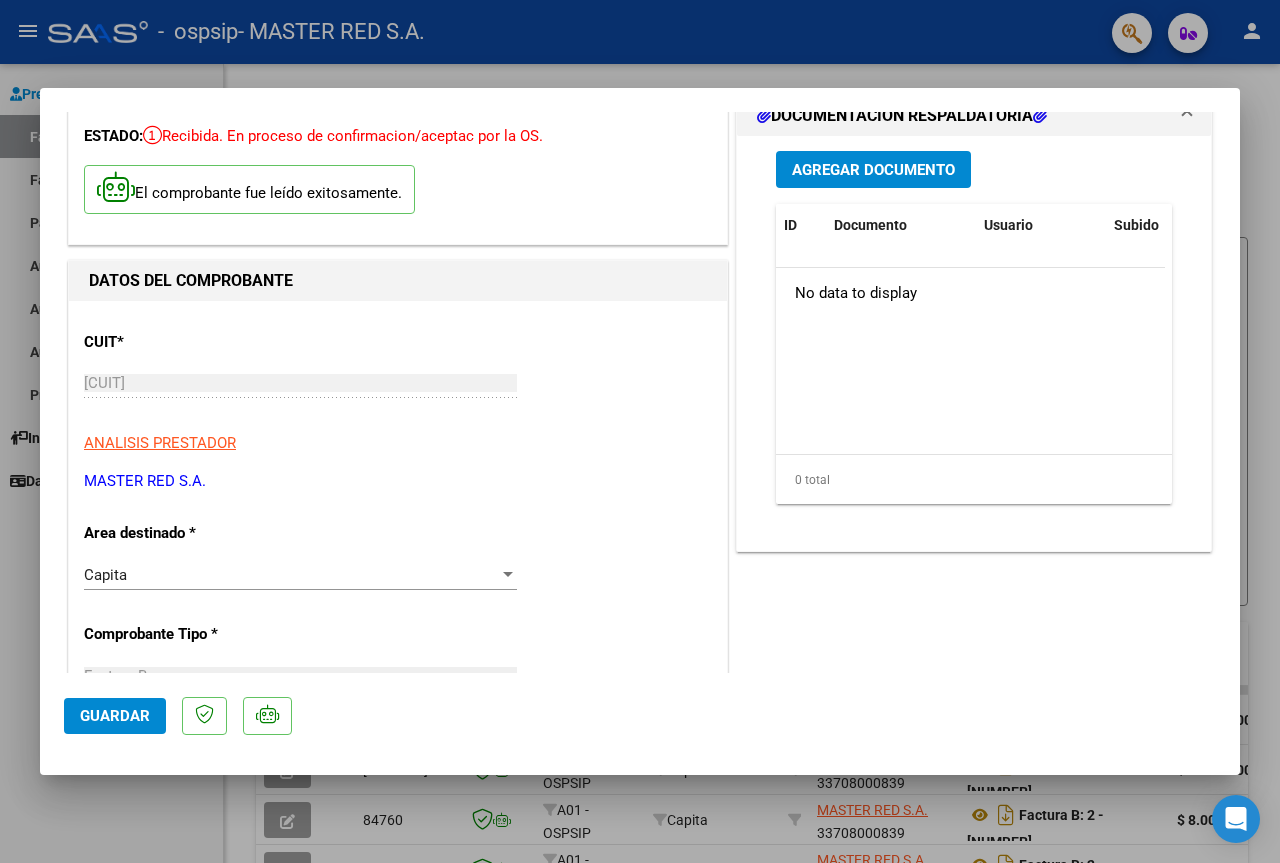 click on "COMENTARIOS Comentarios del Prestador / Gerenciador:   DOCUMENTACIÓN RESPALDATORIA  Agregar Documento ID Documento Usuario Subido Acción No data to display  0 total   1" at bounding box center (974, 833) 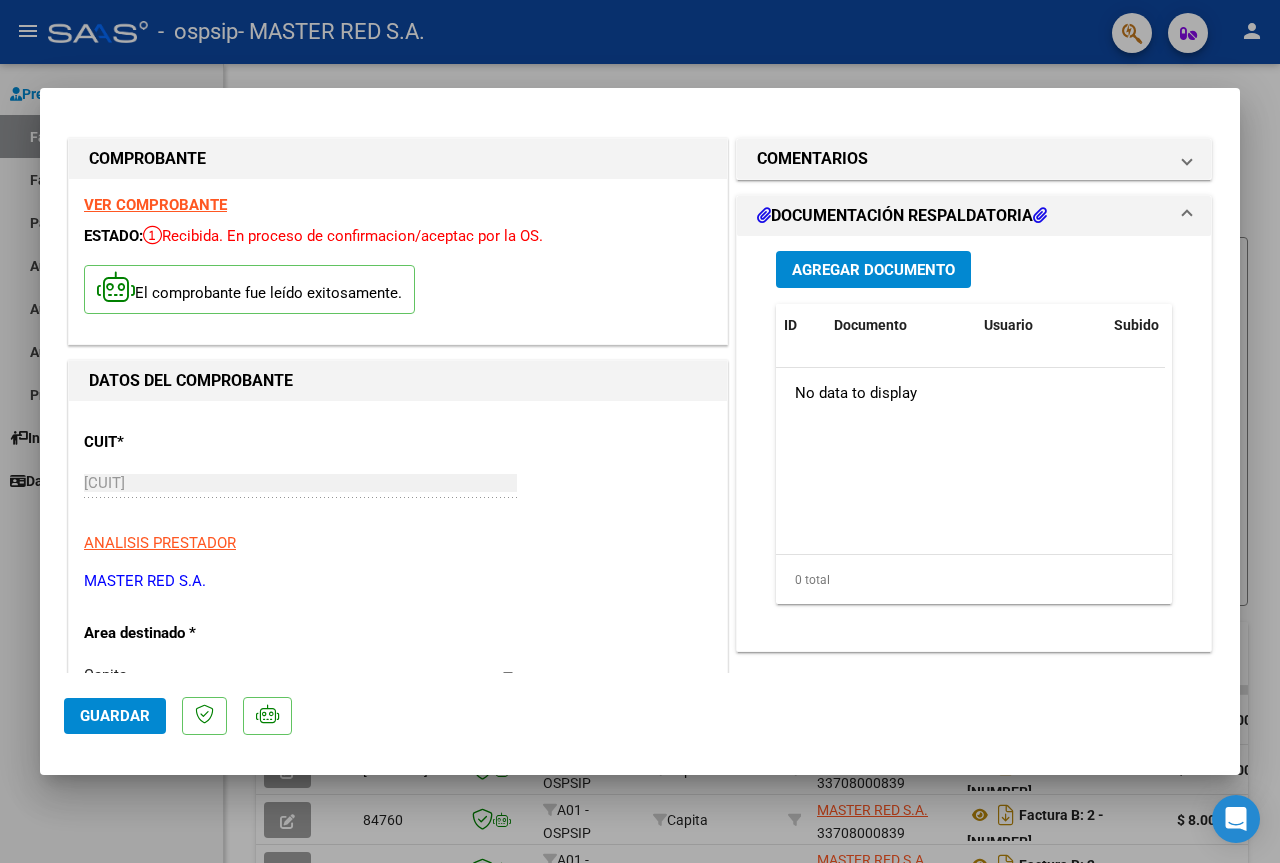 click on "Agregar Documento" at bounding box center (873, 270) 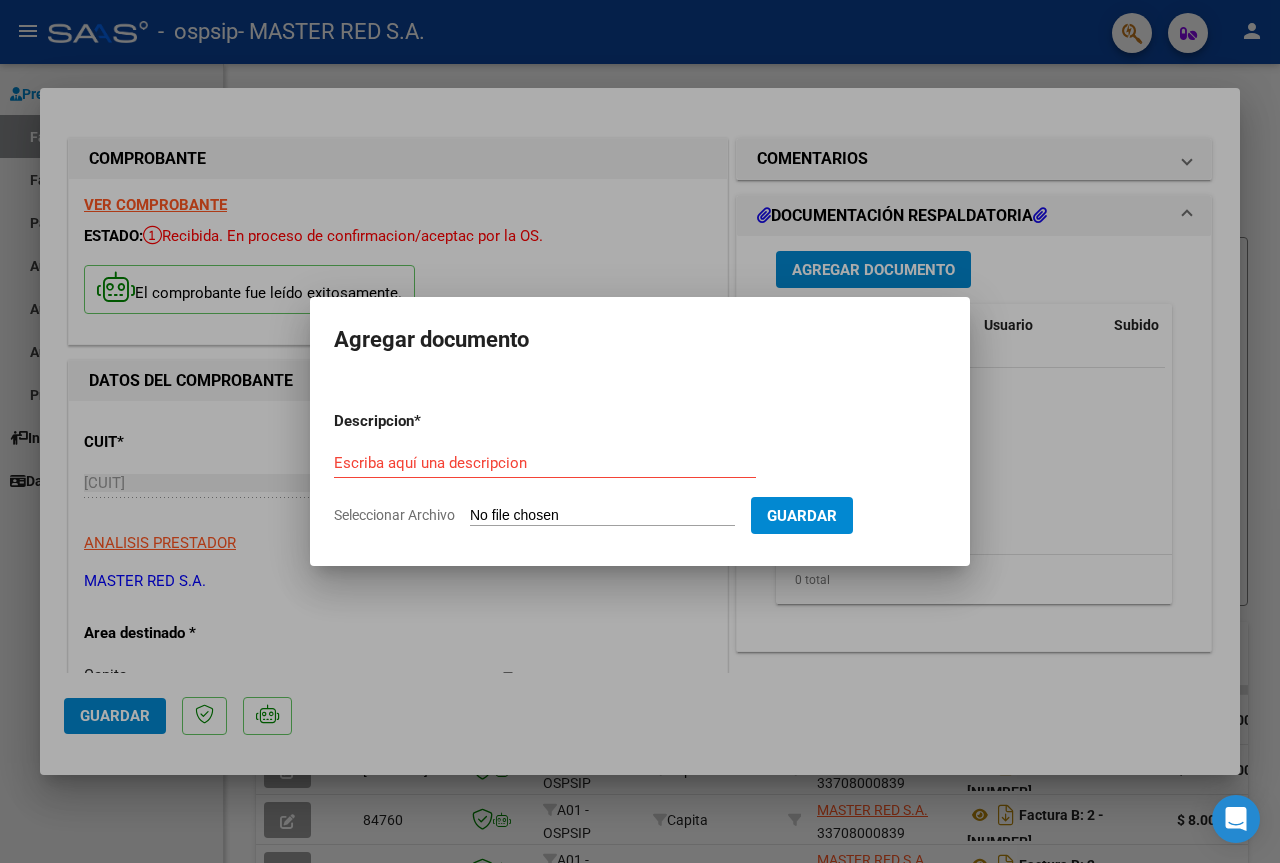 click on "Seleccionar Archivo" at bounding box center [602, 516] 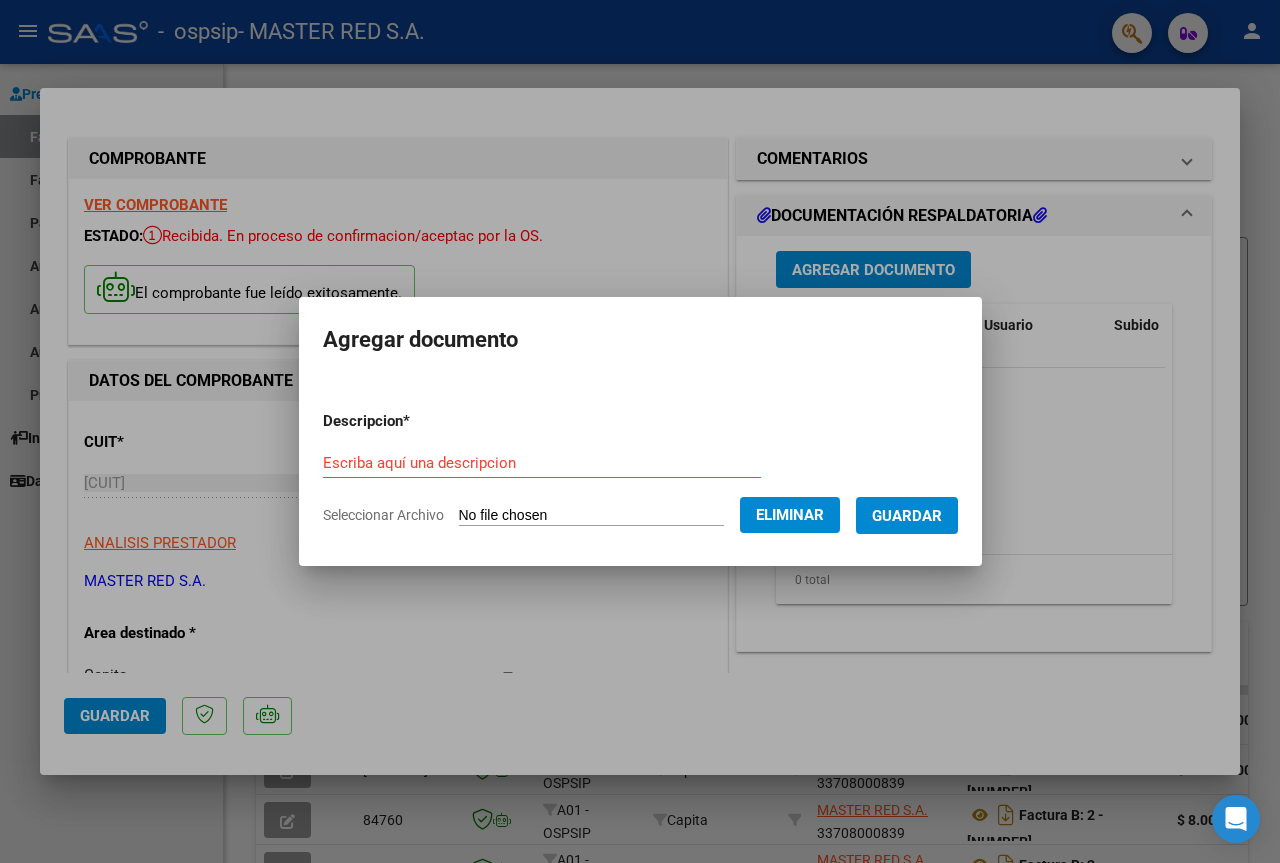 click on "Guardar" at bounding box center (907, 516) 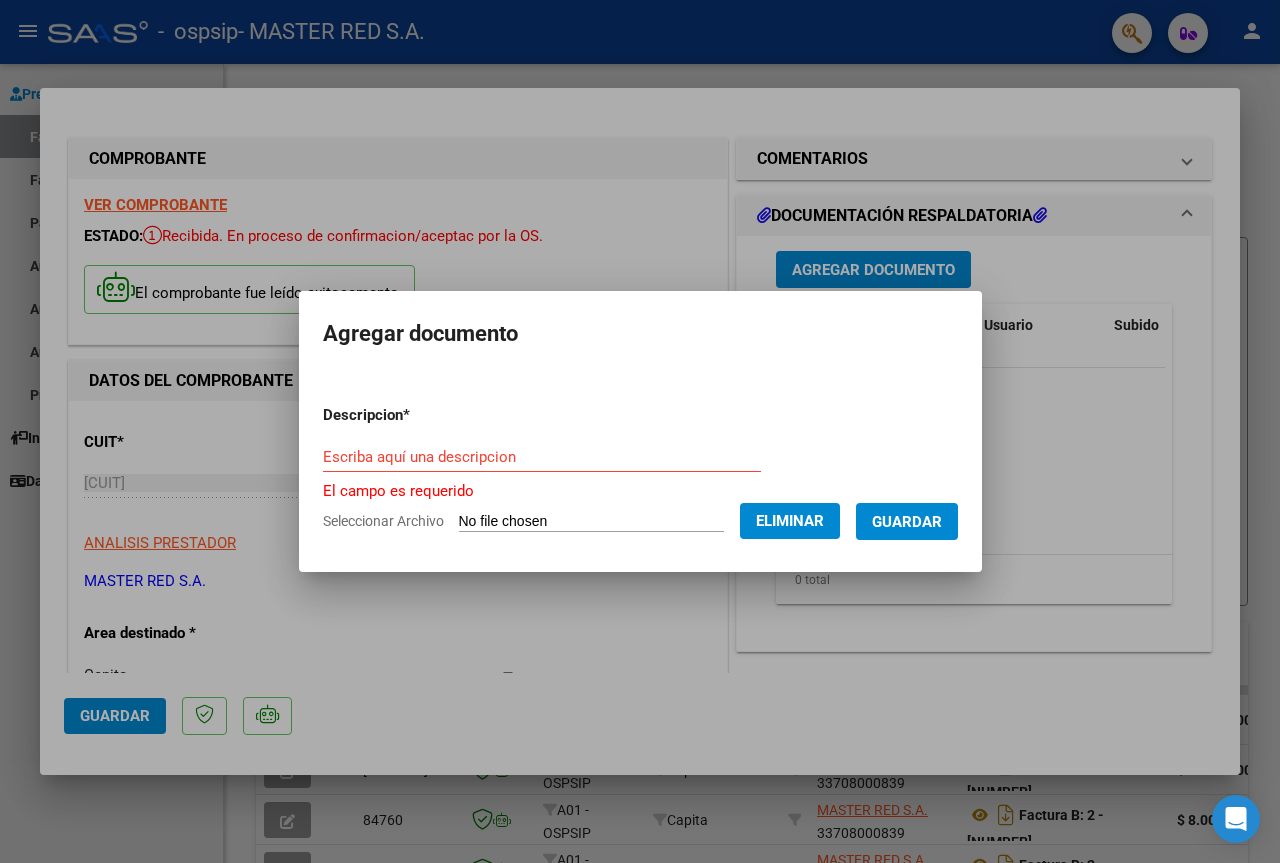 click on "Escriba aquí una descripcion" at bounding box center [542, 457] 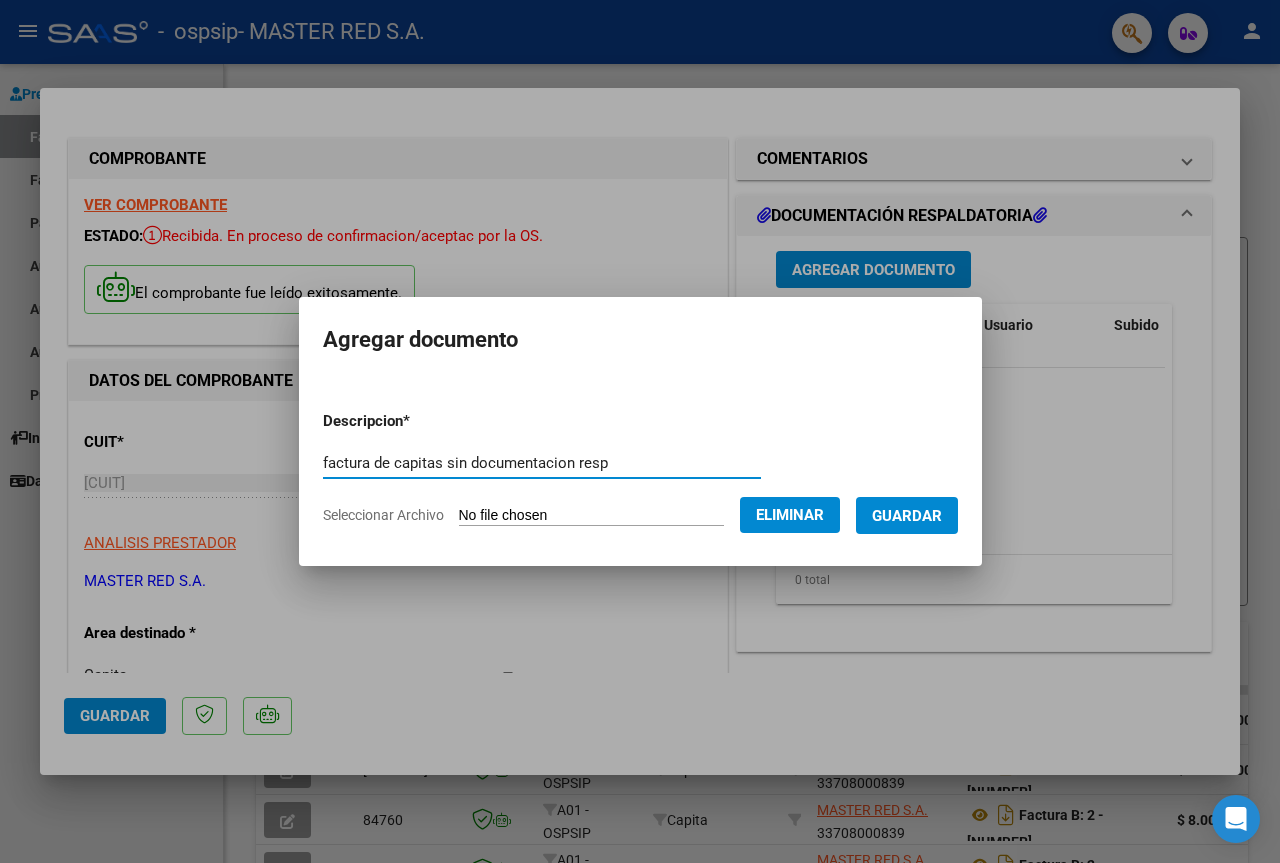 type on "factura de capitas sin documentacion resp" 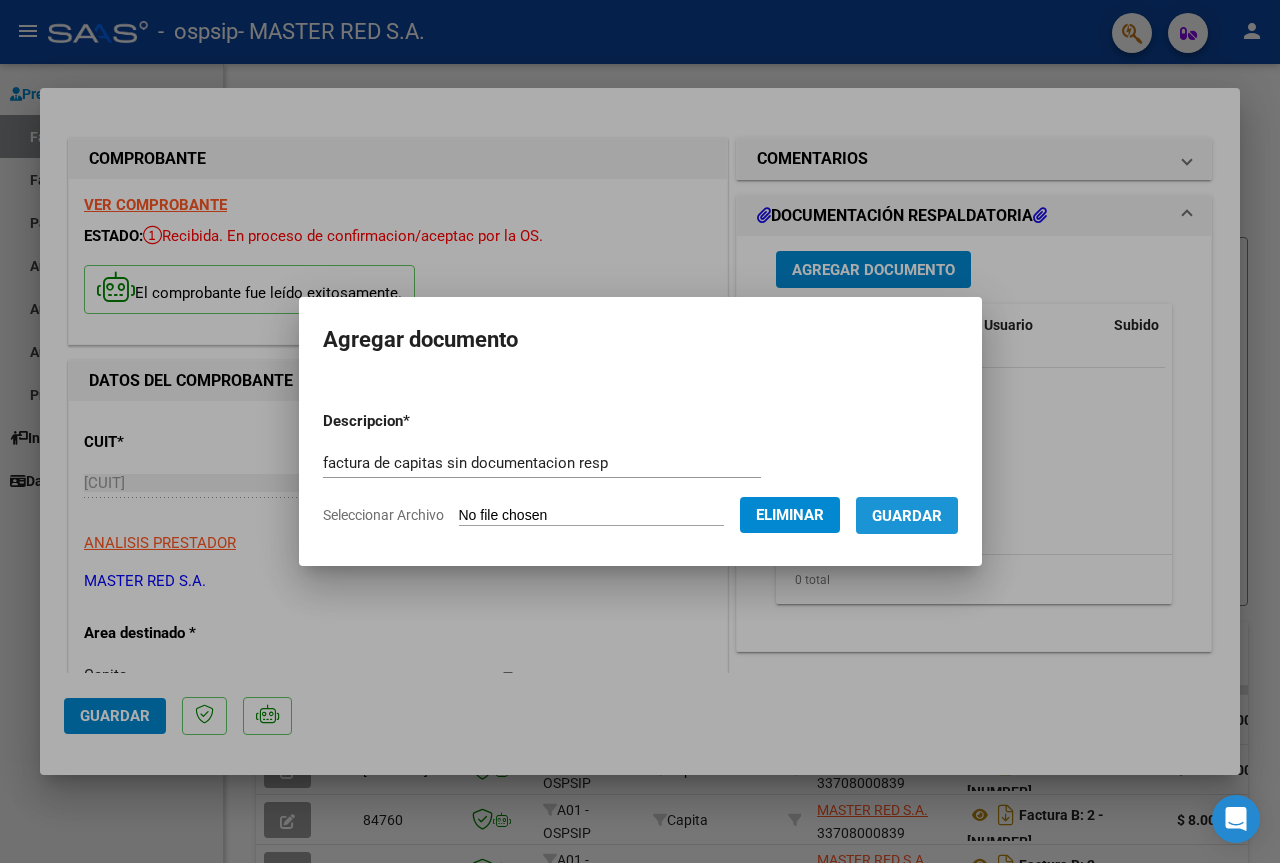 click on "Guardar" at bounding box center [907, 516] 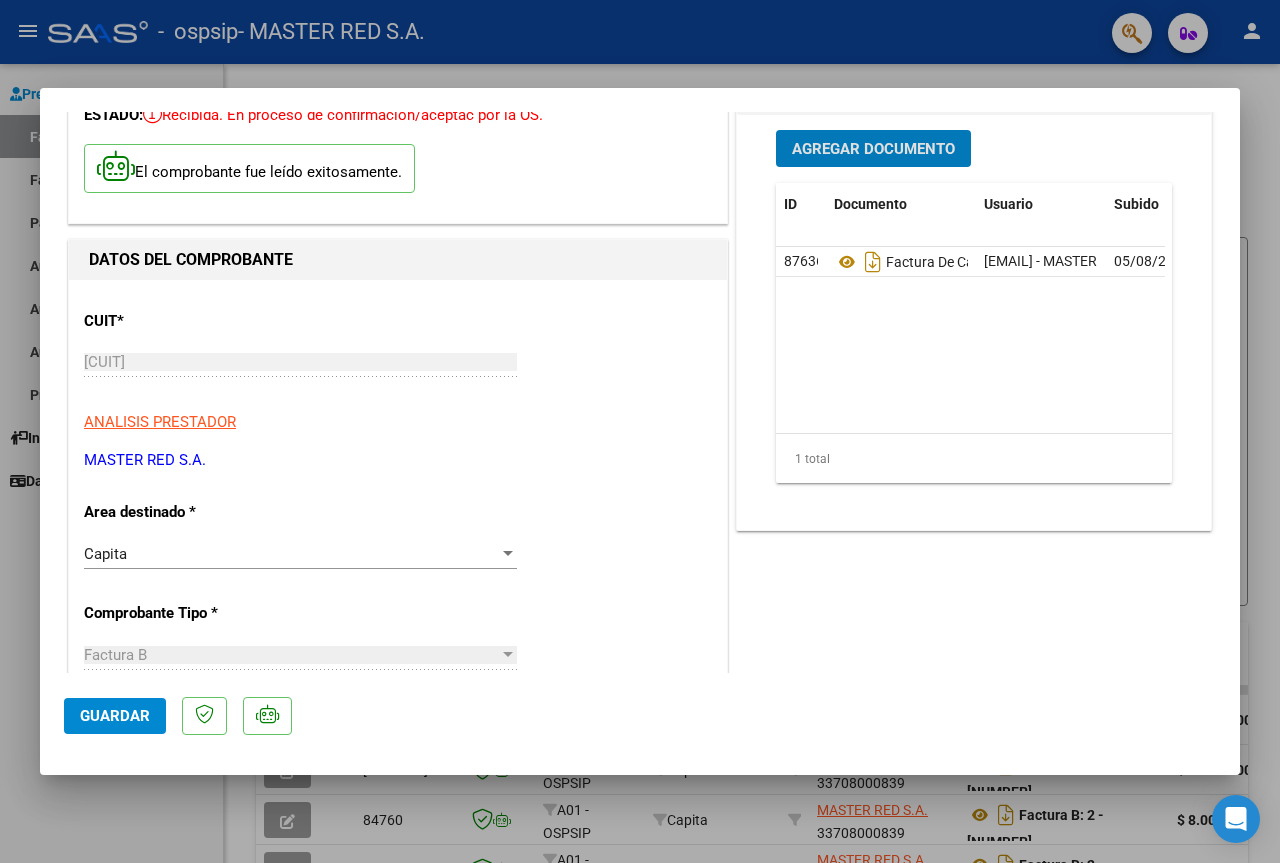 scroll, scrollTop: 0, scrollLeft: 0, axis: both 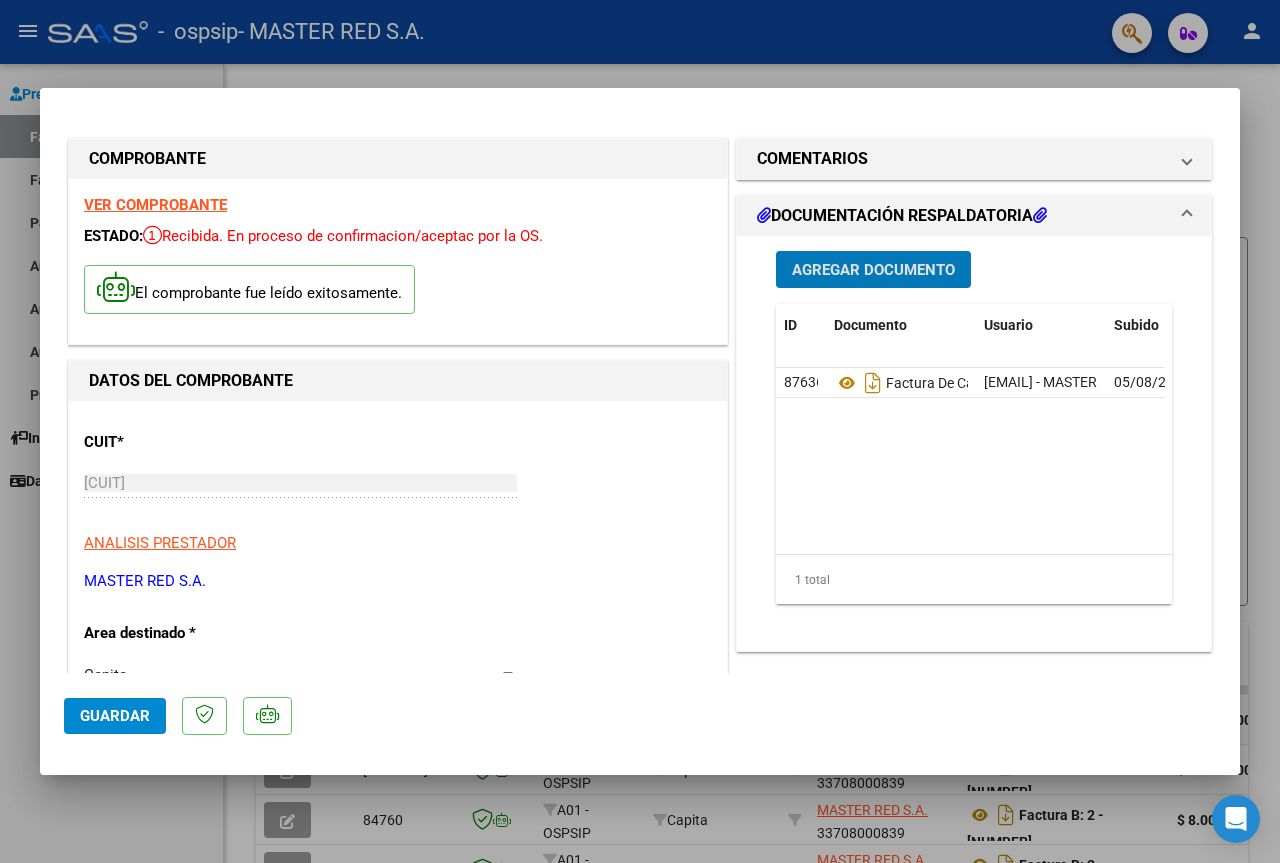 click on "Guardar" 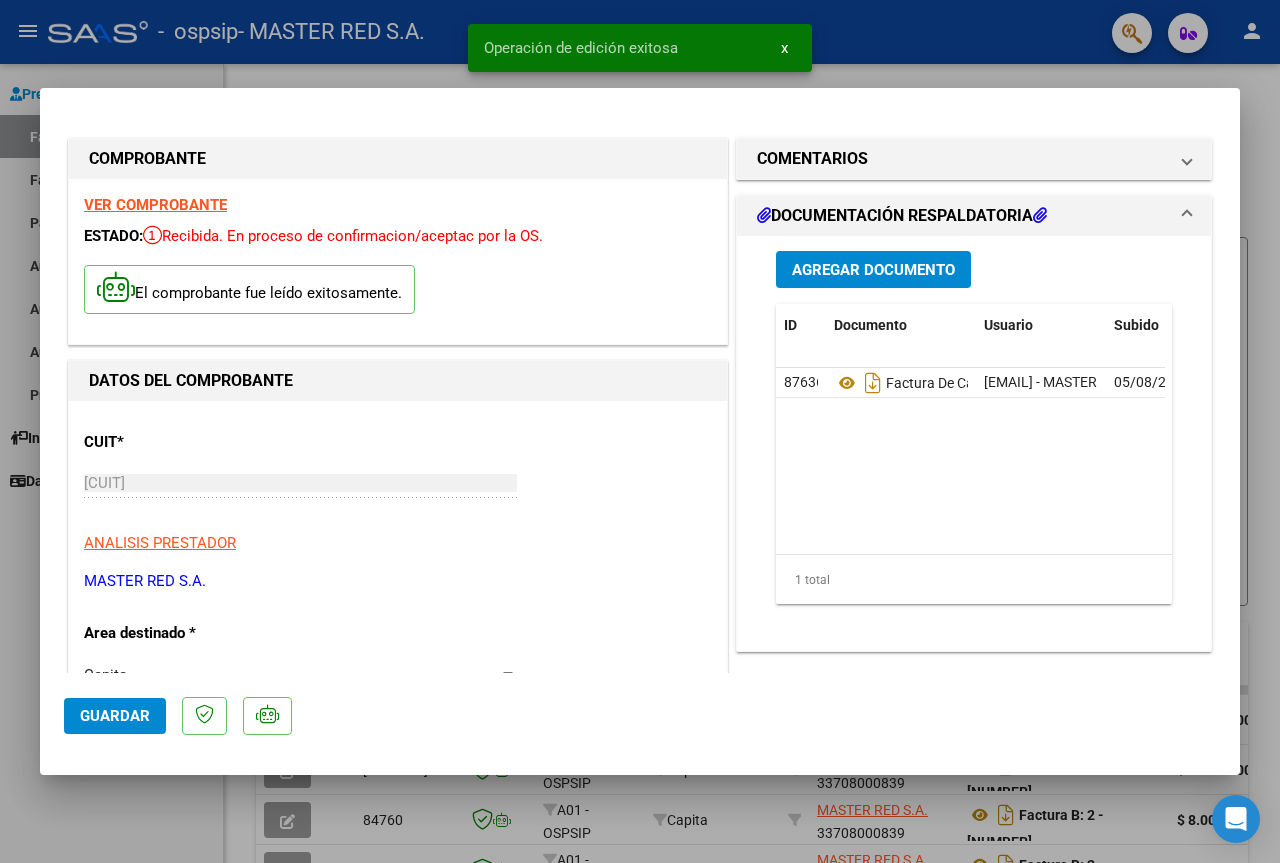 click at bounding box center [640, 431] 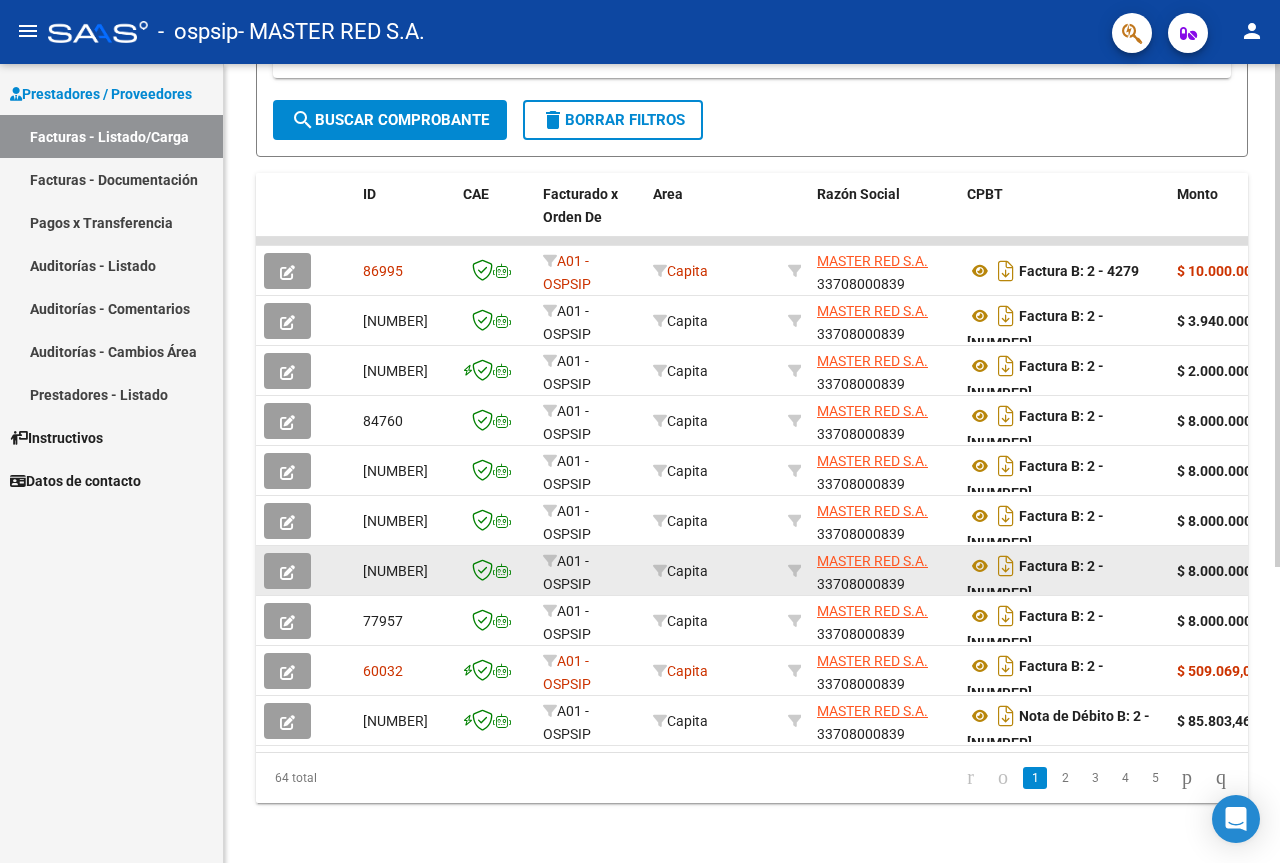 scroll, scrollTop: 469, scrollLeft: 0, axis: vertical 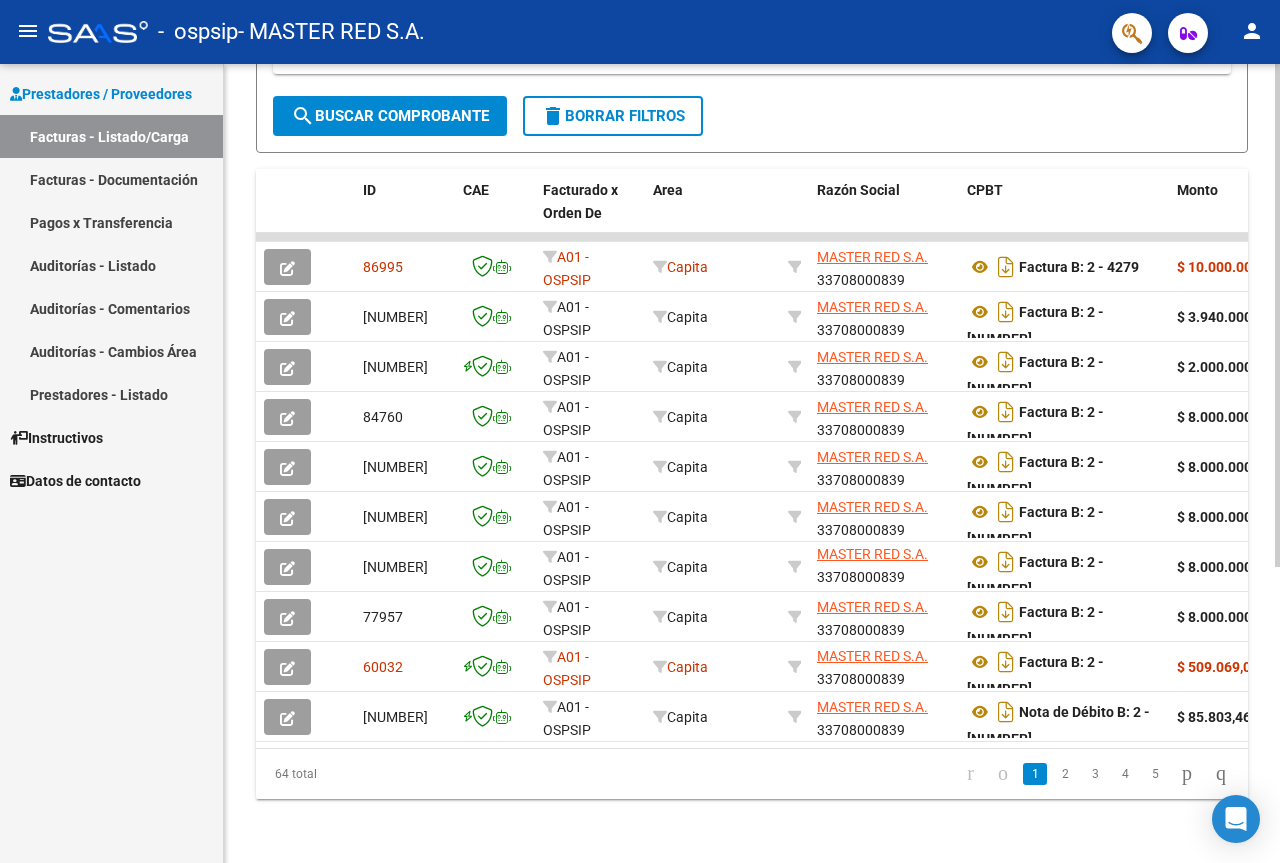 click 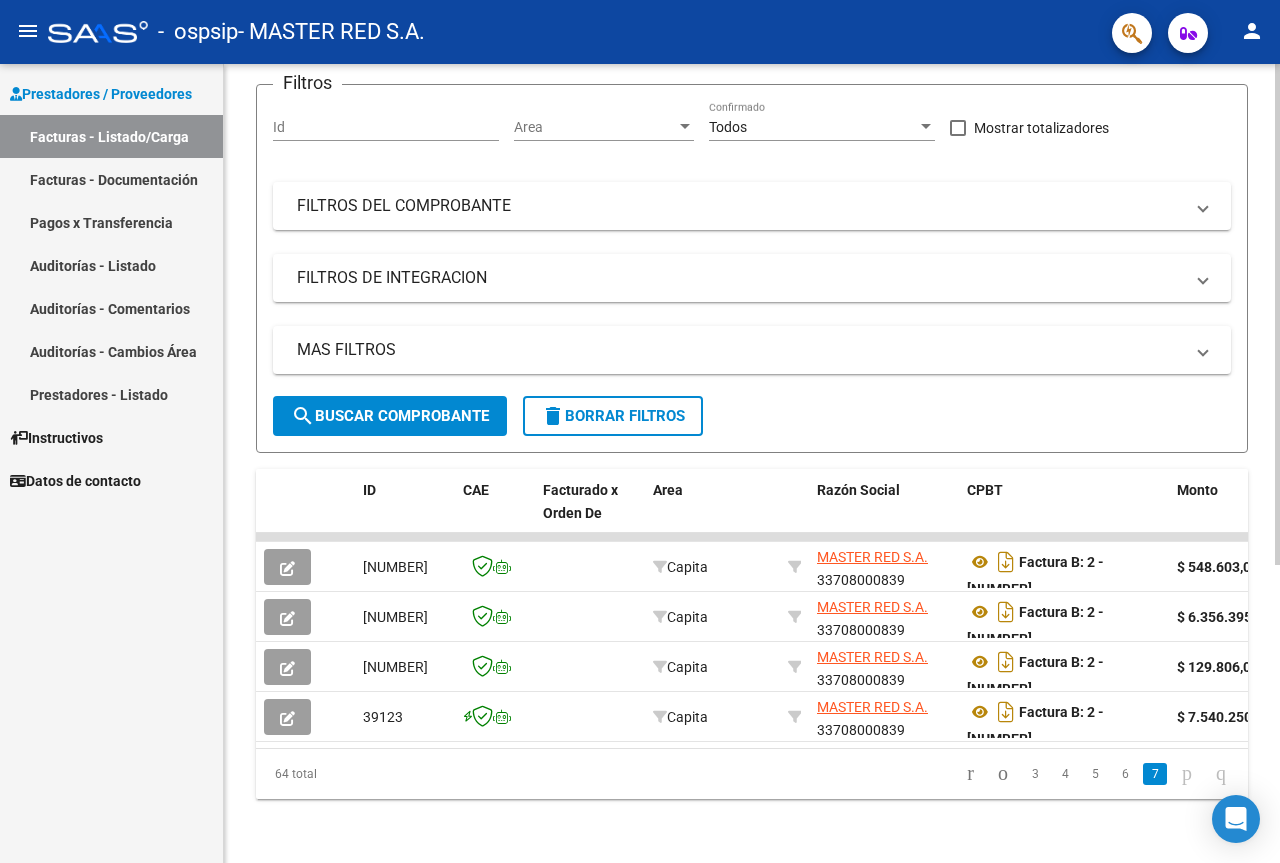 scroll, scrollTop: 169, scrollLeft: 0, axis: vertical 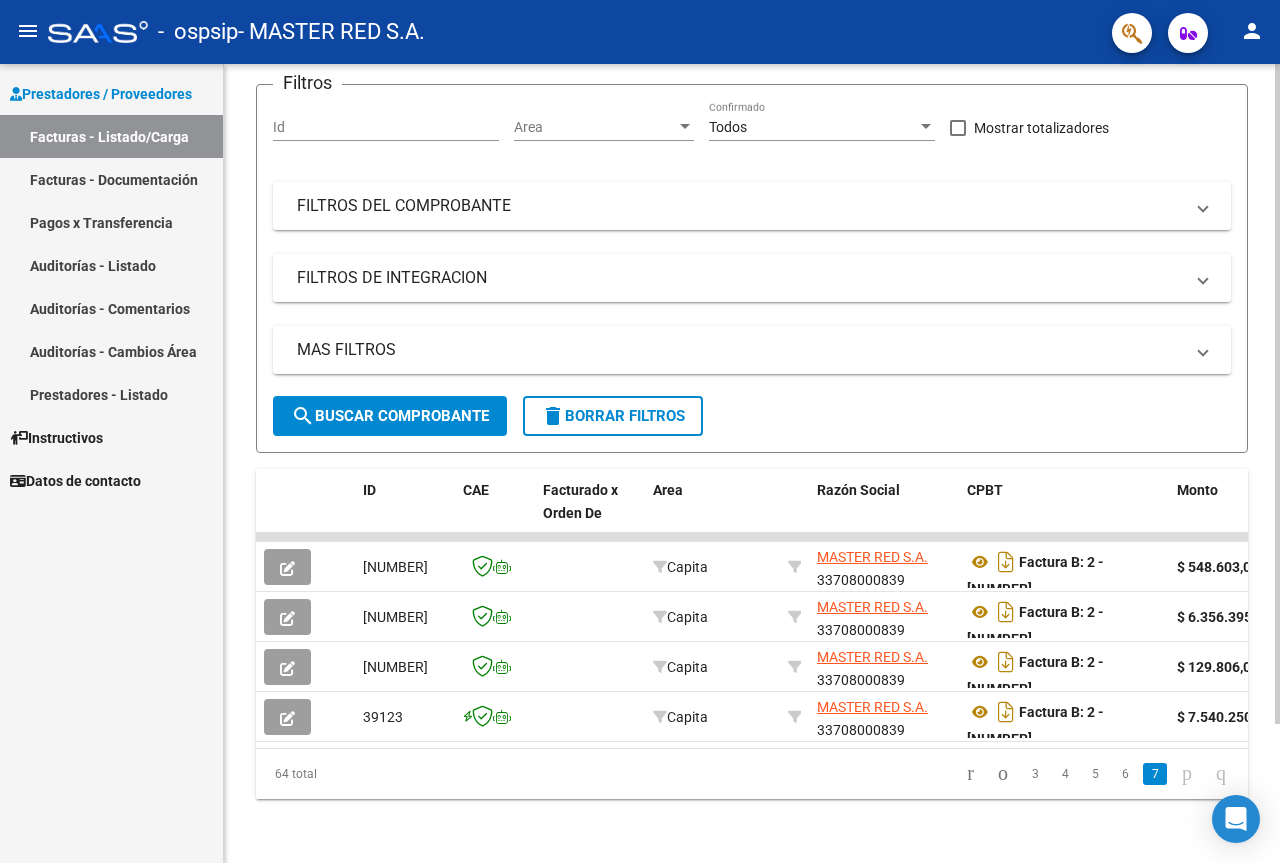 click 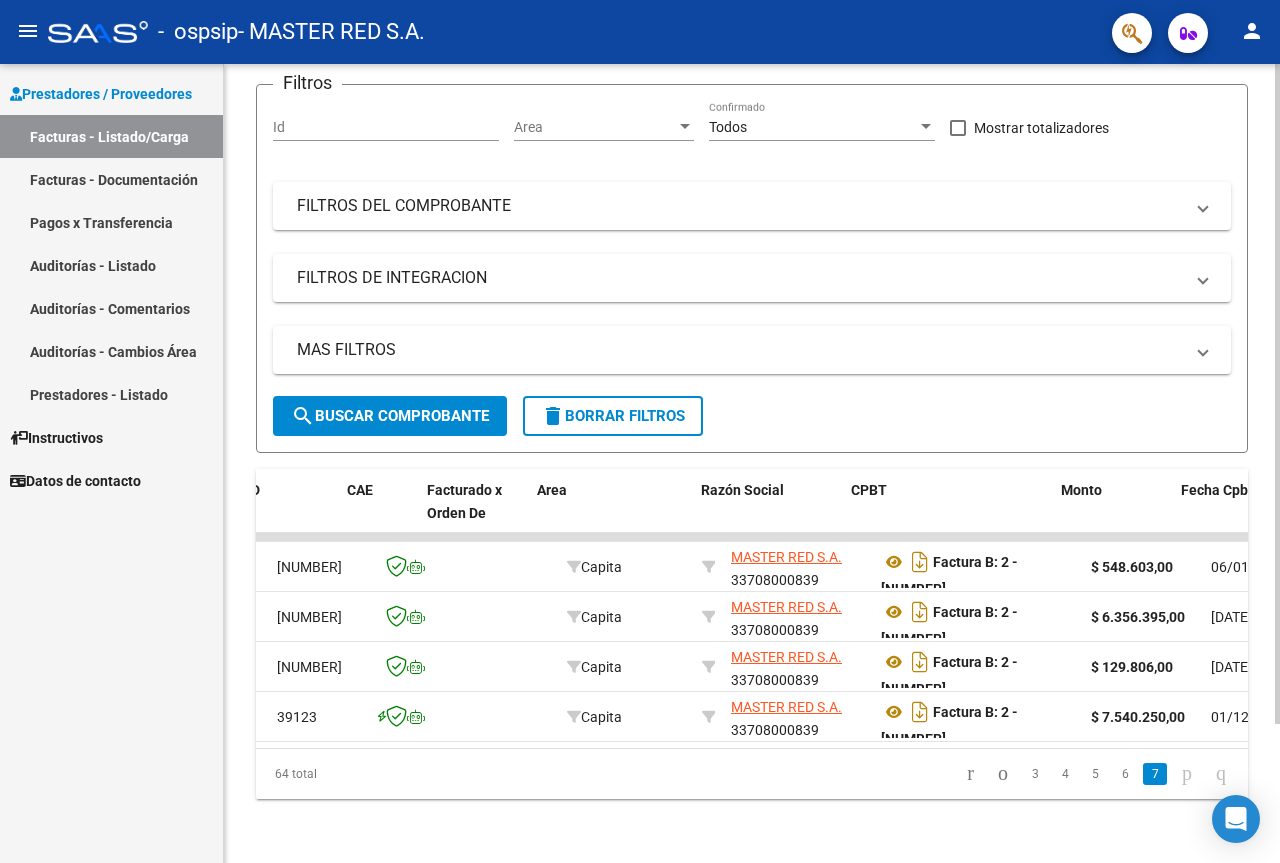 scroll, scrollTop: 0, scrollLeft: 120, axis: horizontal 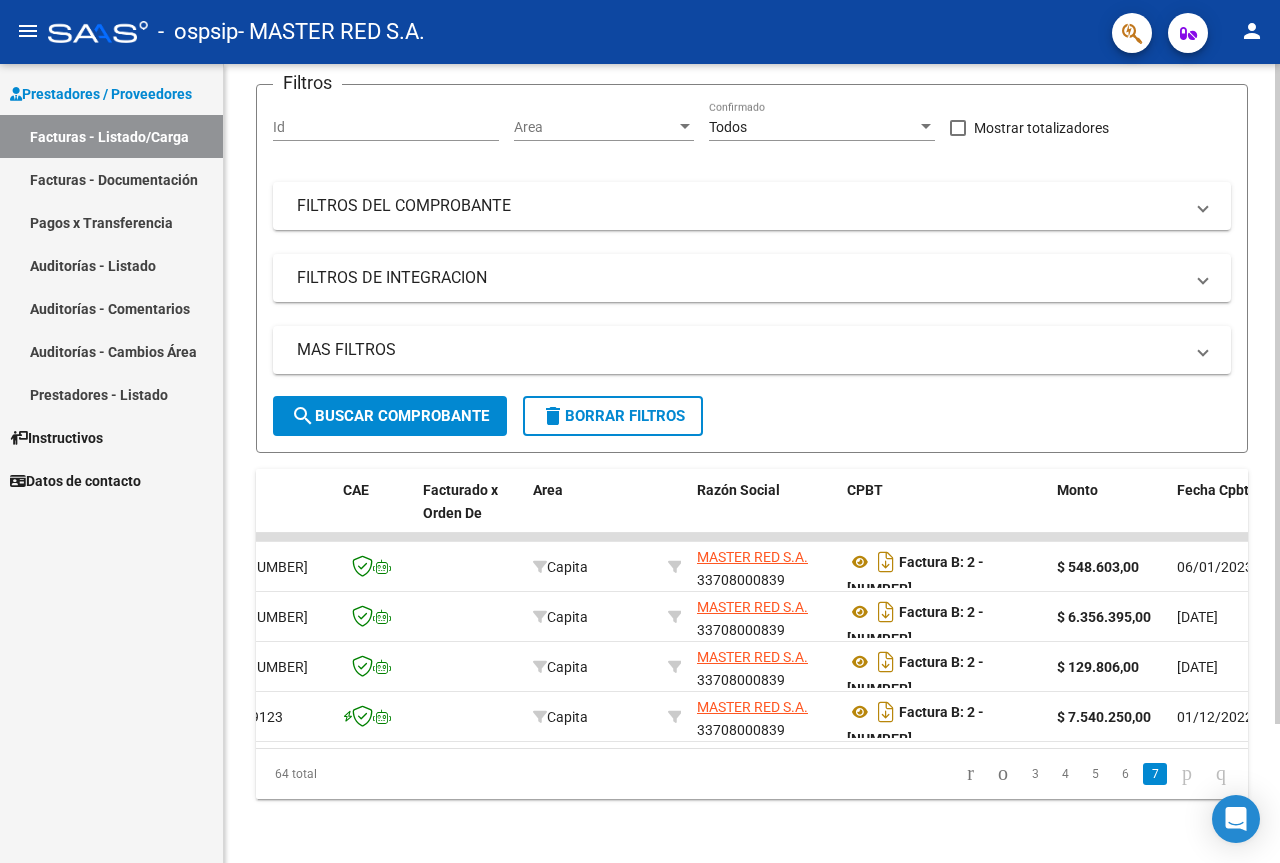 click 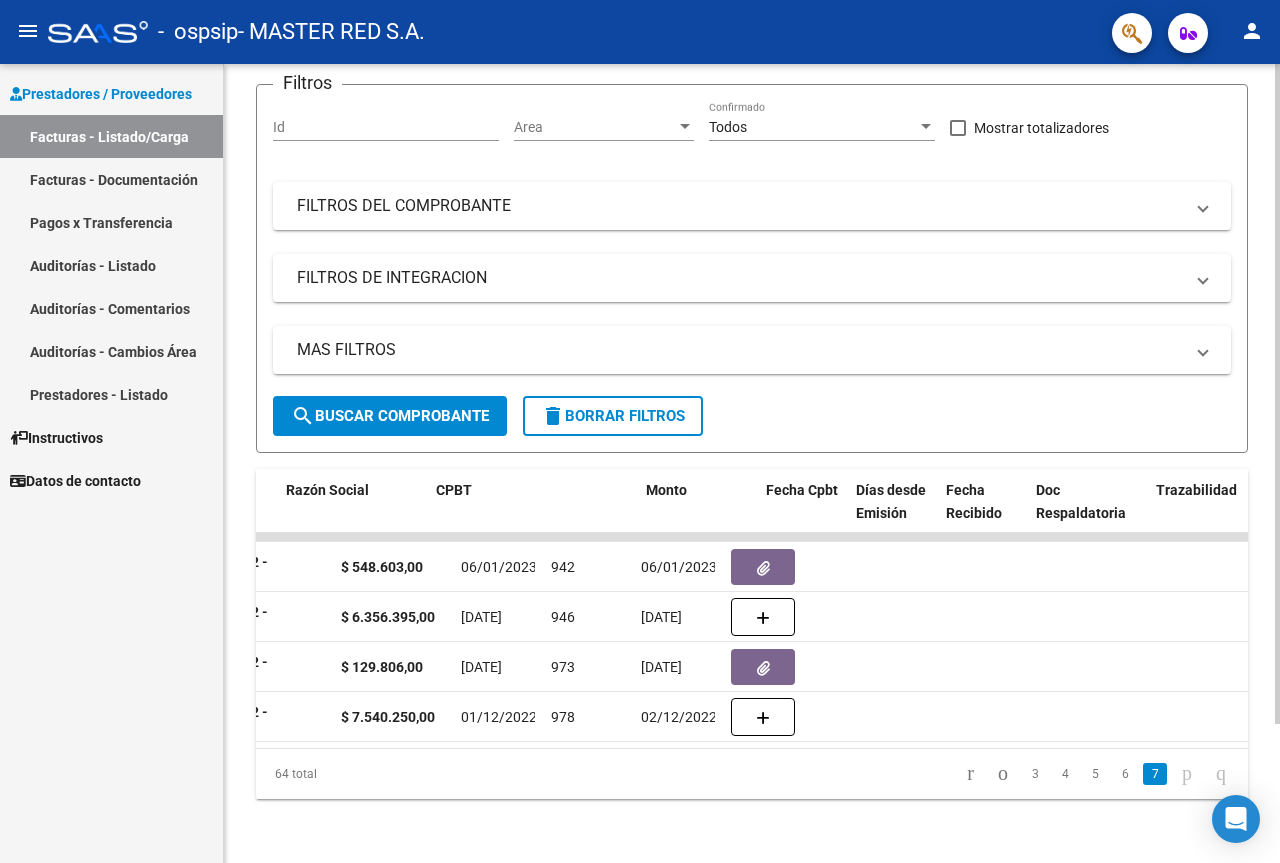 scroll, scrollTop: 0, scrollLeft: 318, axis: horizontal 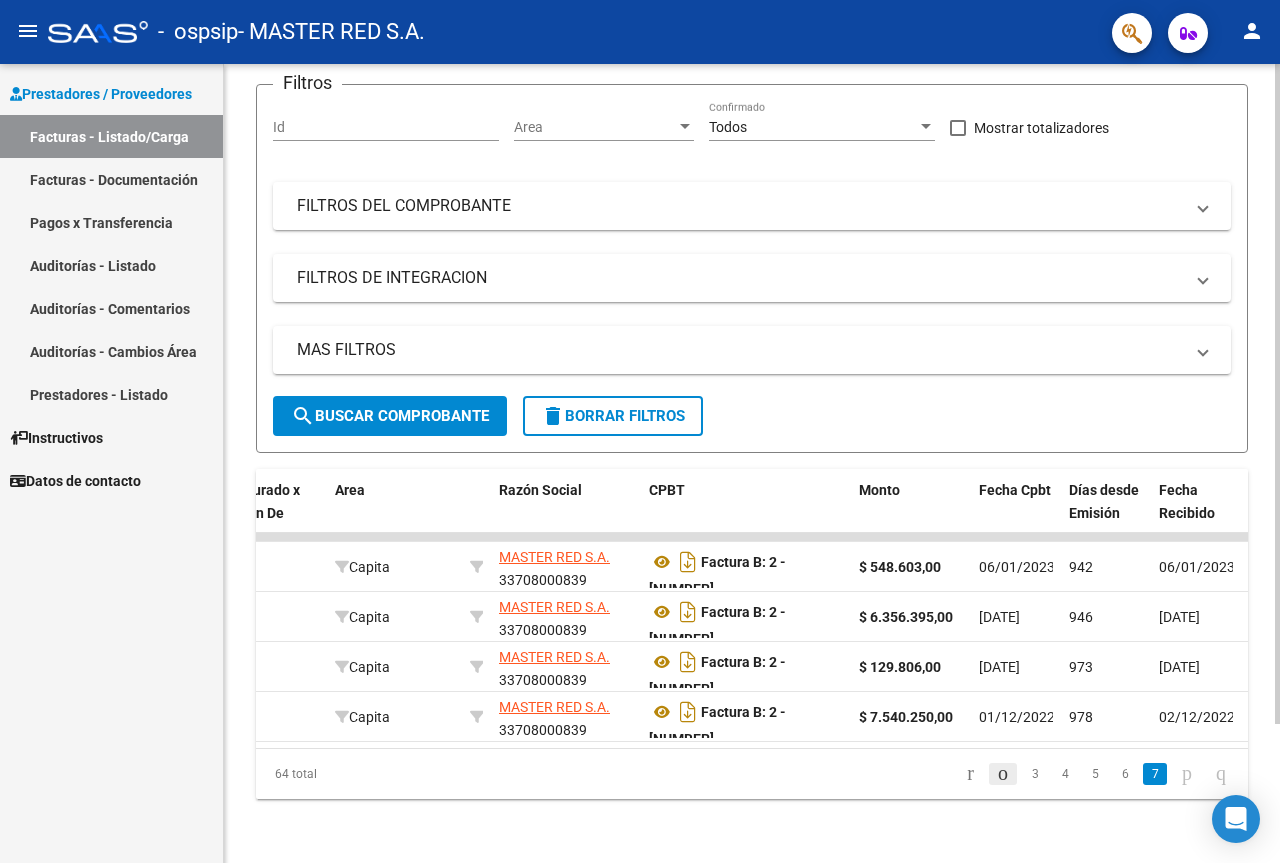 click 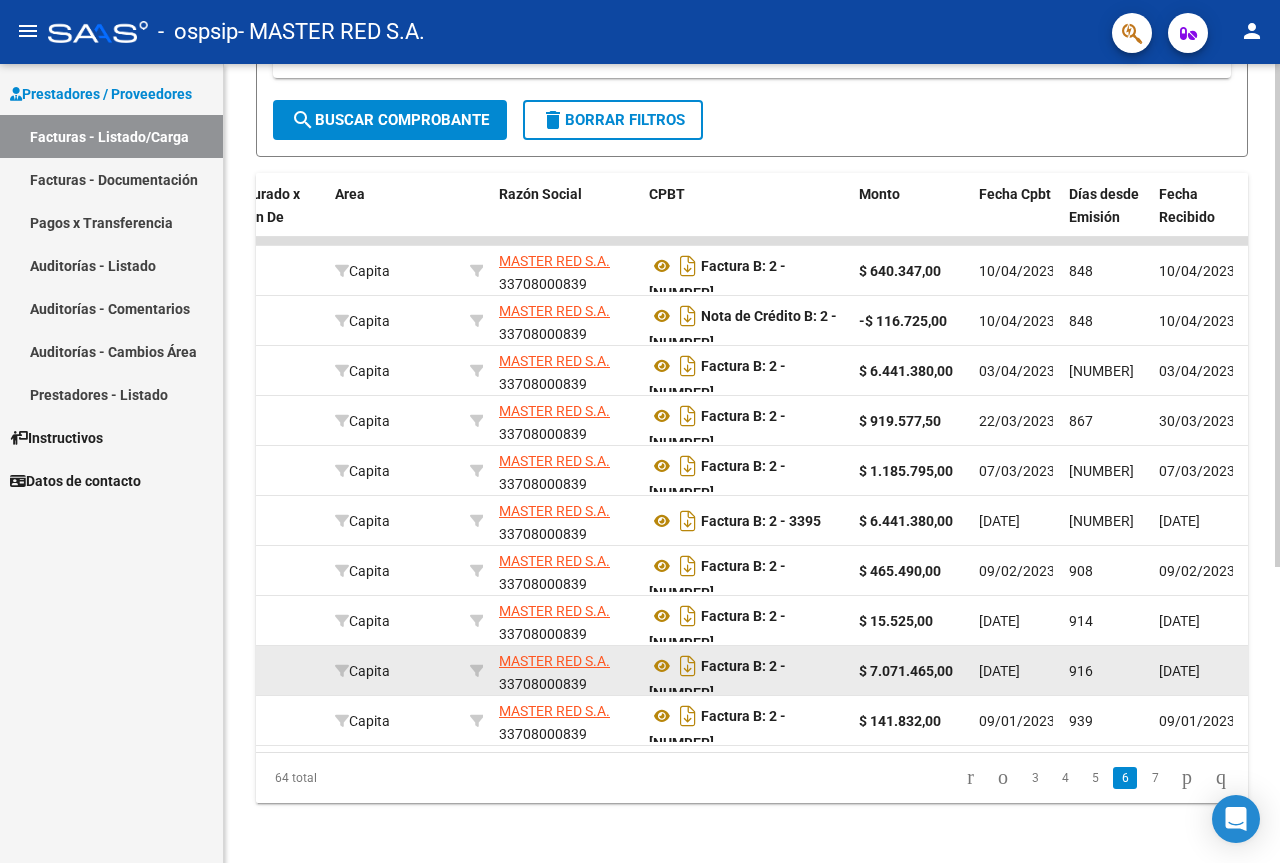 scroll, scrollTop: 469, scrollLeft: 0, axis: vertical 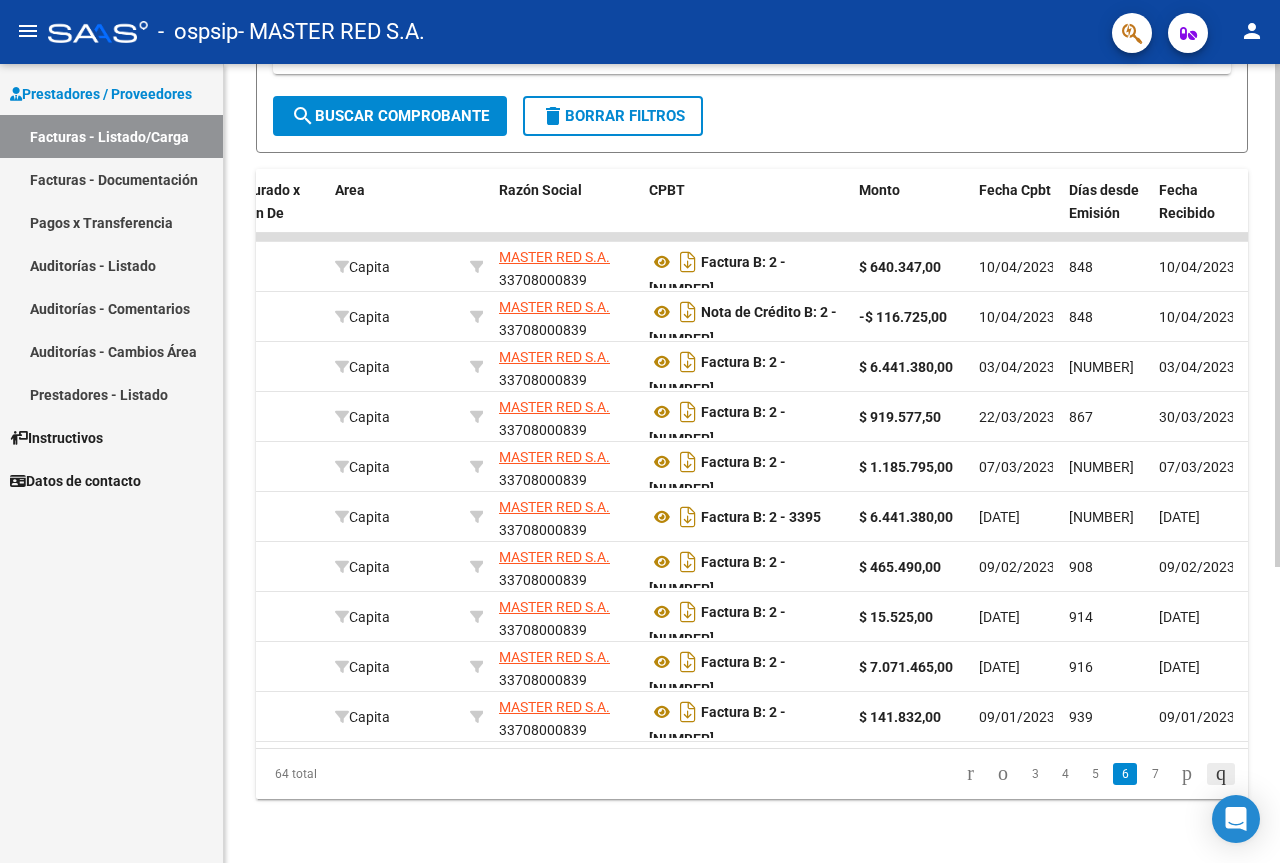 click 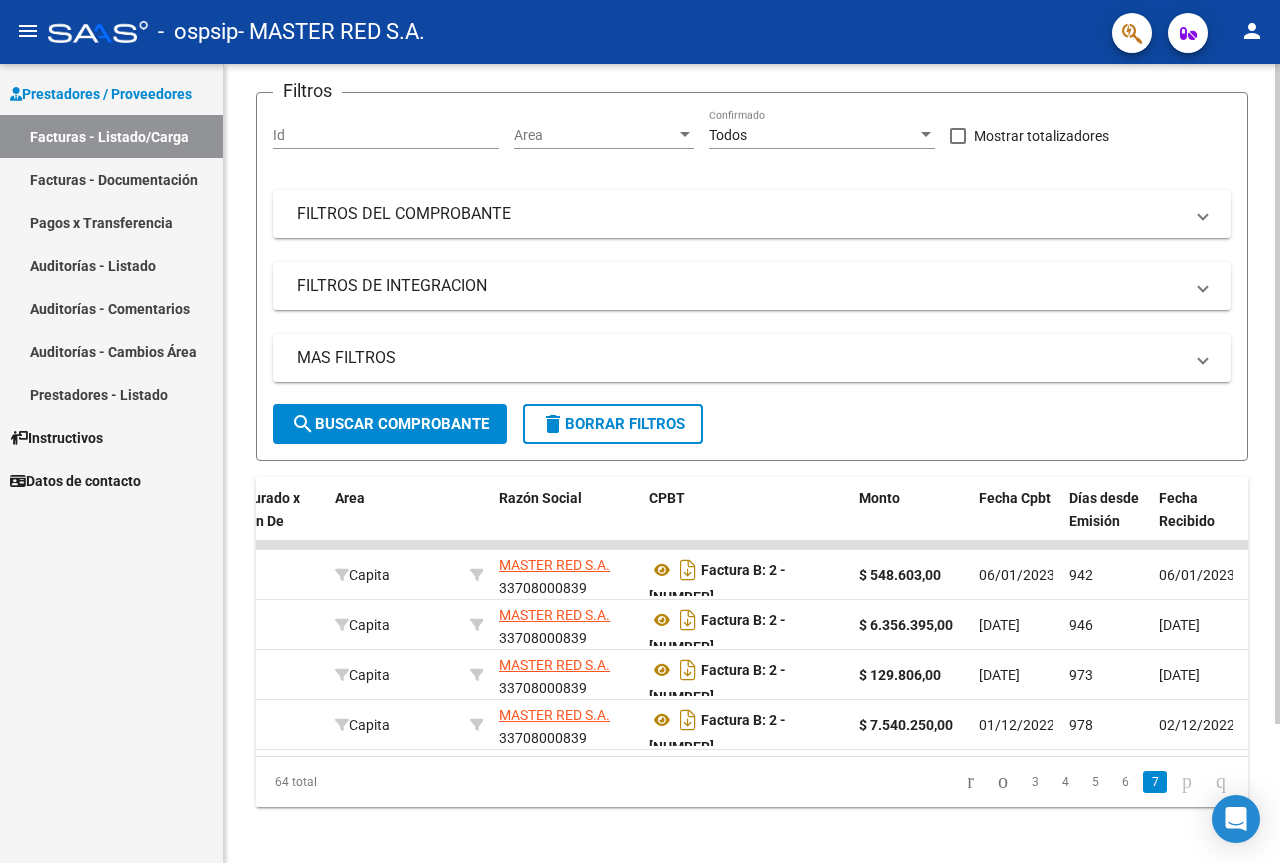 scroll, scrollTop: 169, scrollLeft: 0, axis: vertical 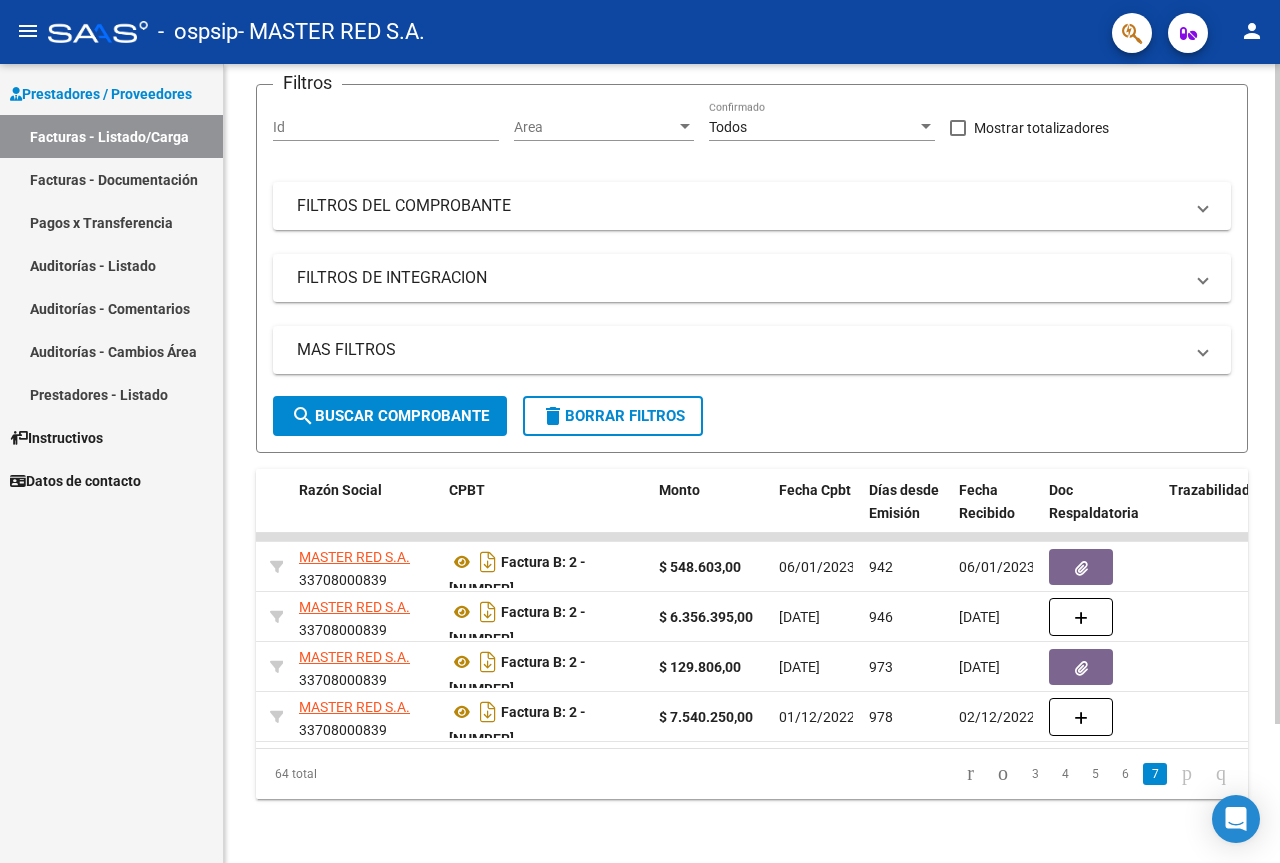 click 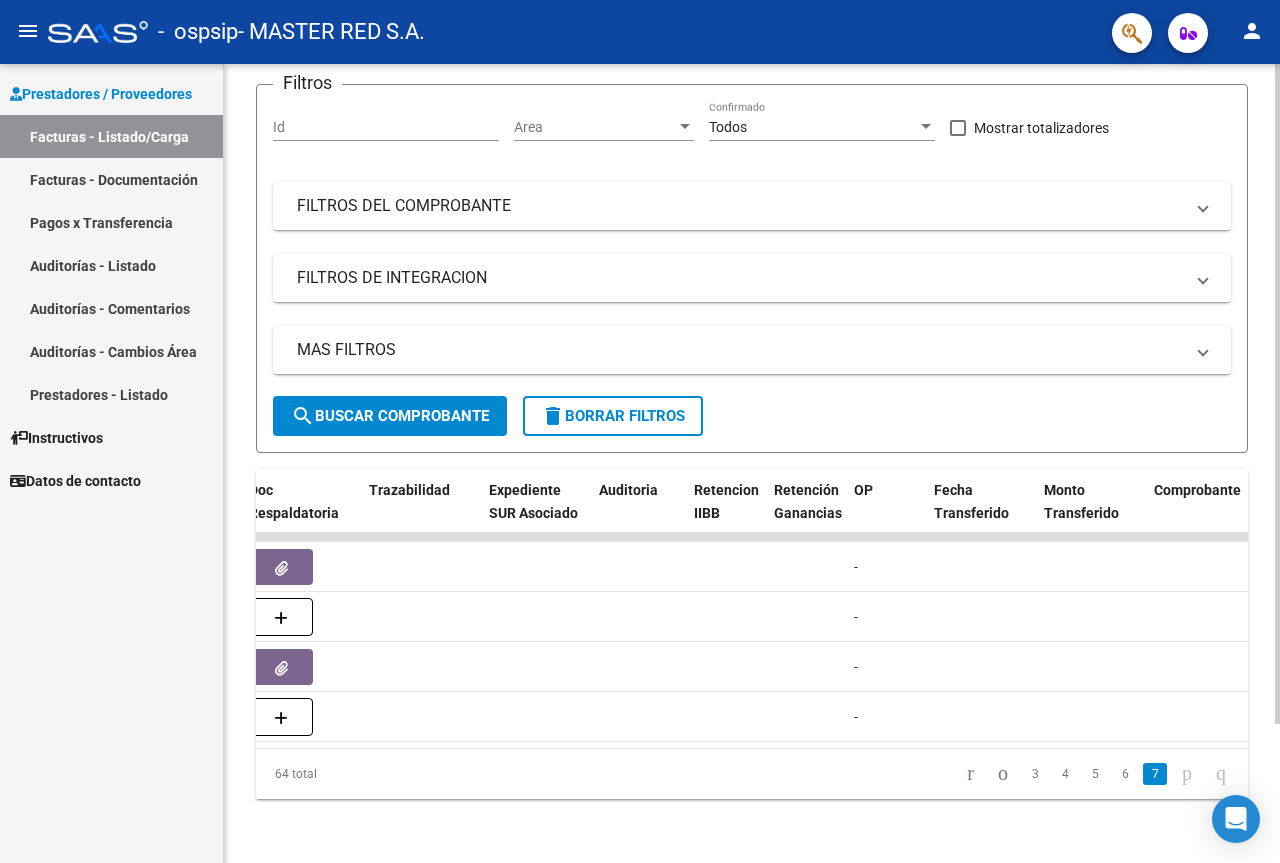 scroll, scrollTop: 0, scrollLeft: 1411, axis: horizontal 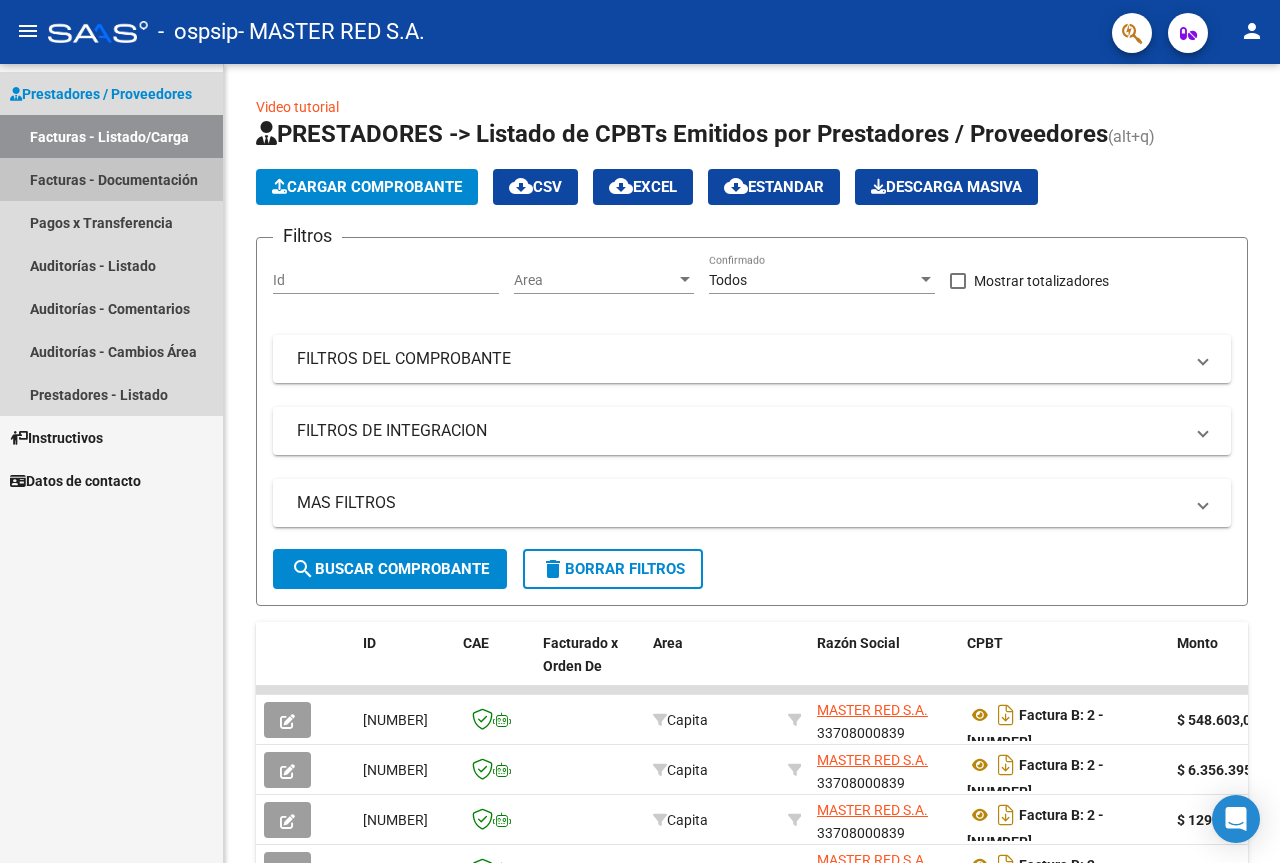 click on "Facturas - Documentación" at bounding box center [111, 179] 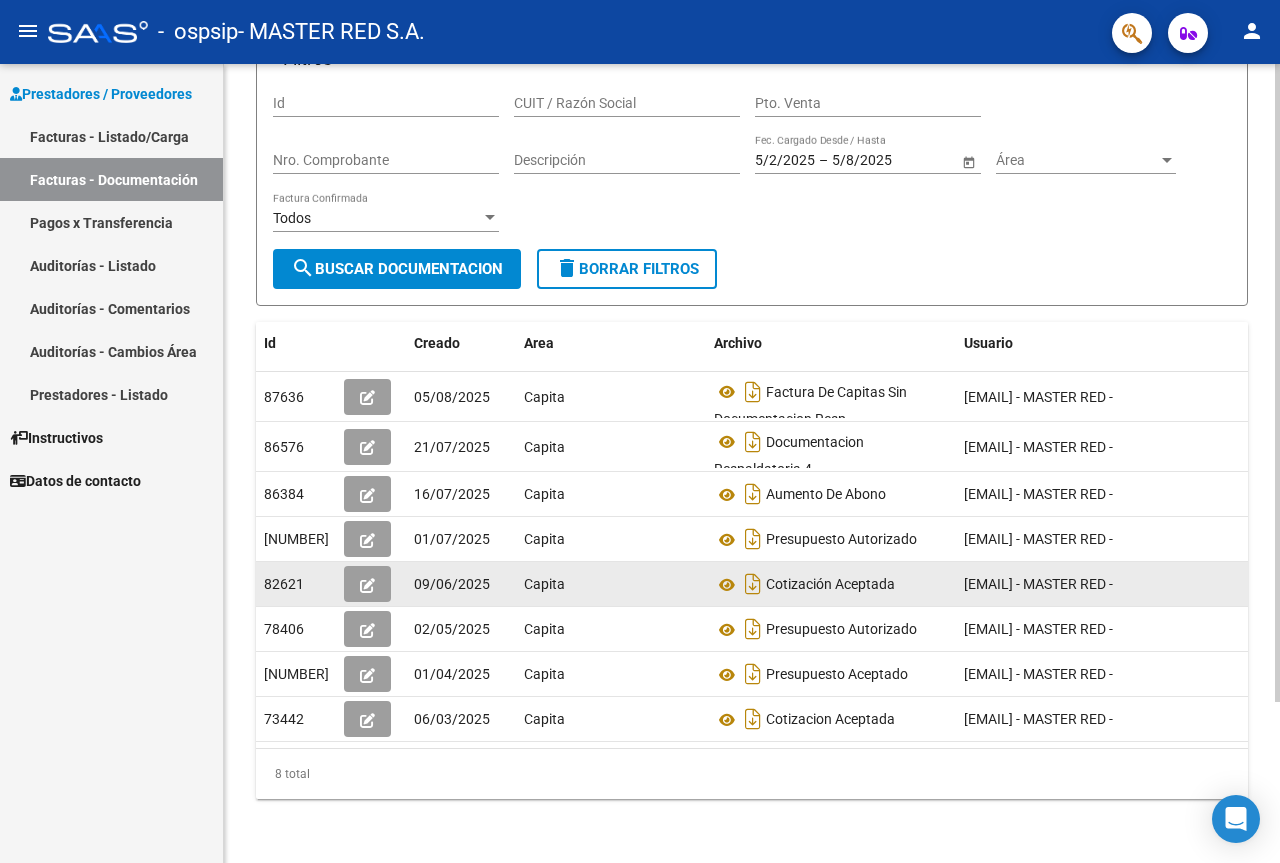 scroll, scrollTop: 200, scrollLeft: 0, axis: vertical 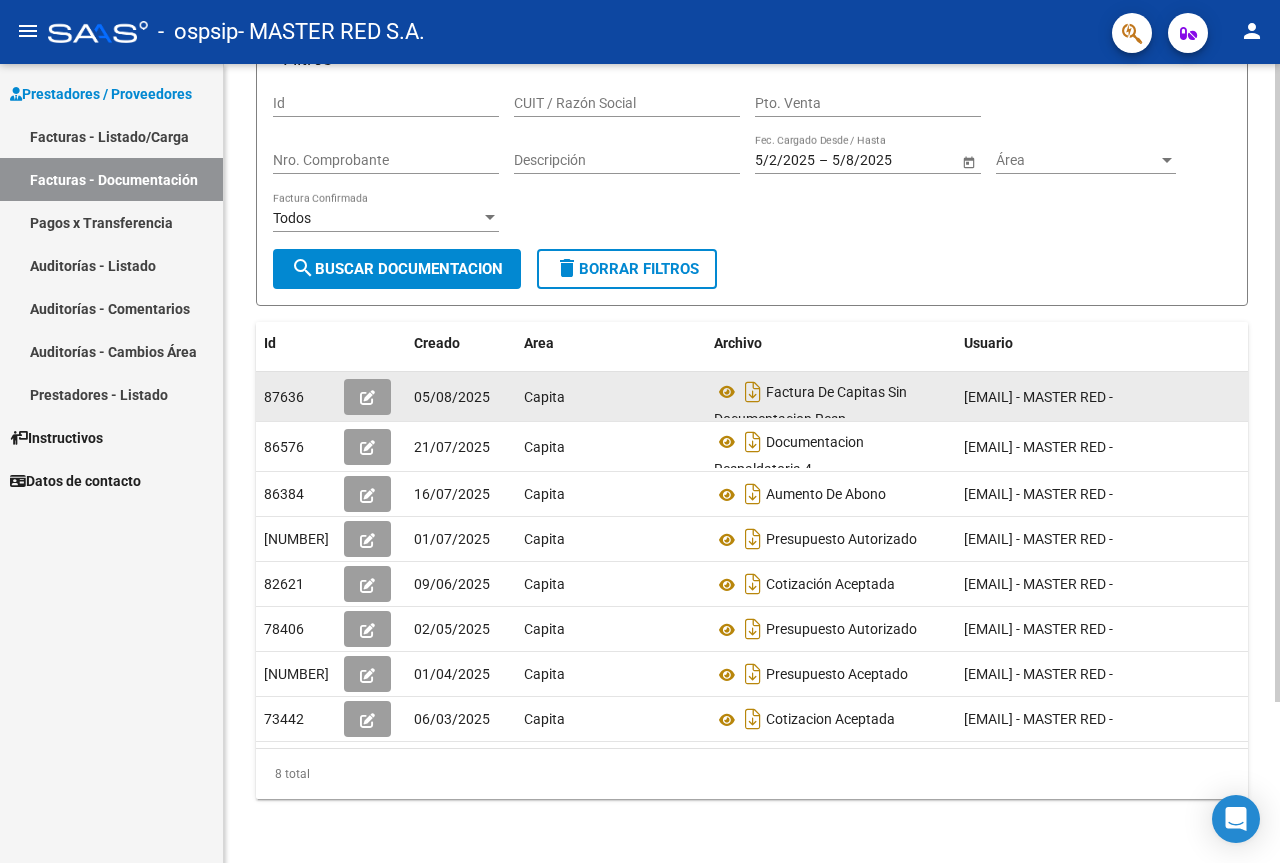 click 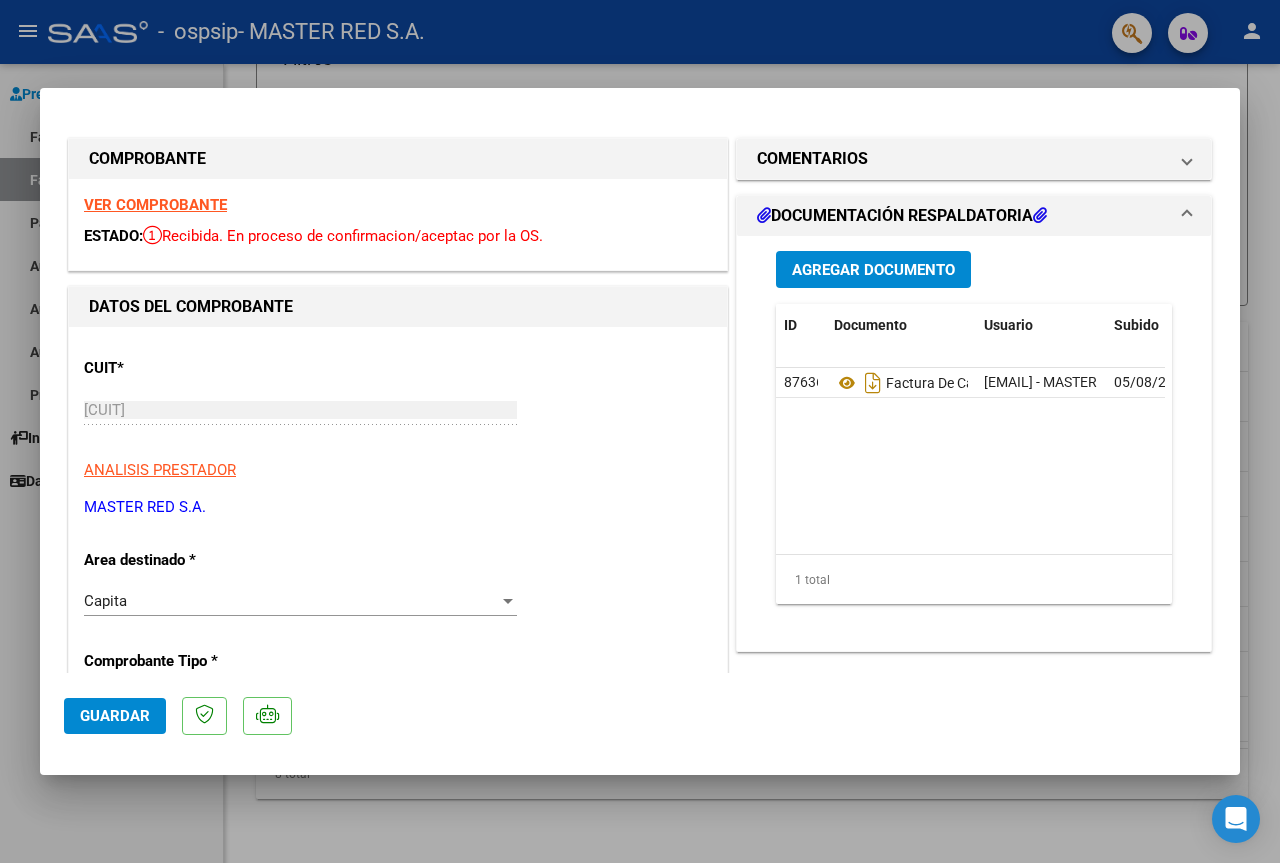 click at bounding box center (640, 431) 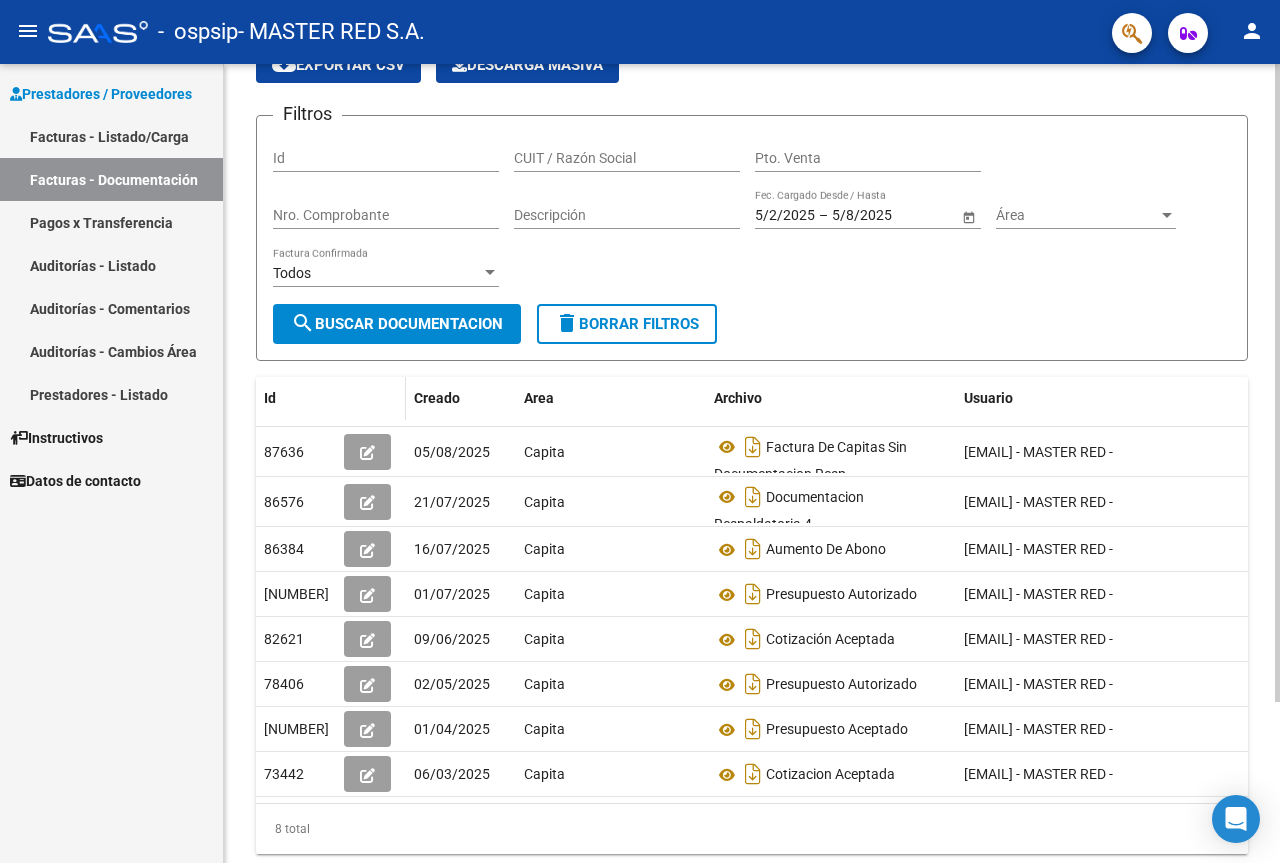 scroll, scrollTop: 0, scrollLeft: 0, axis: both 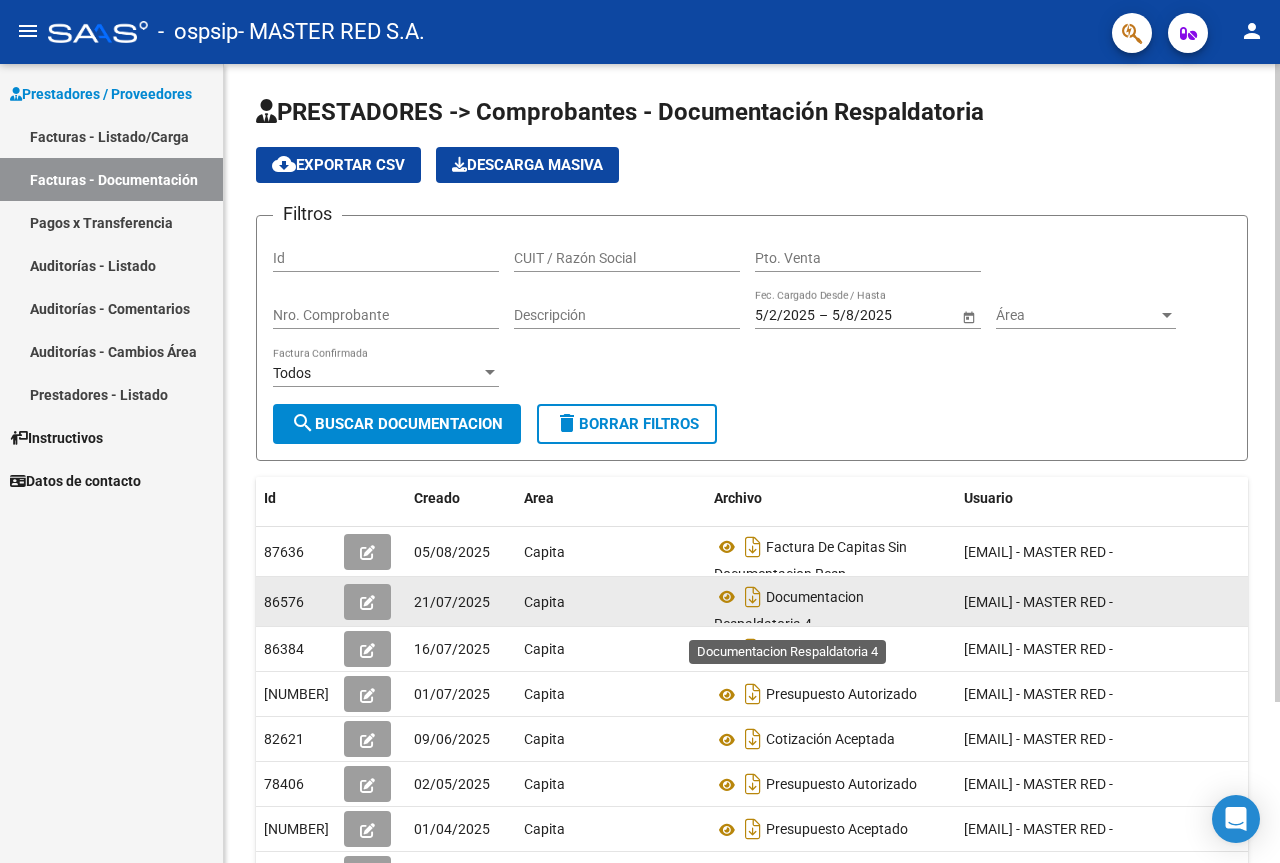 click on "Documentacion Respaldatoria 4" 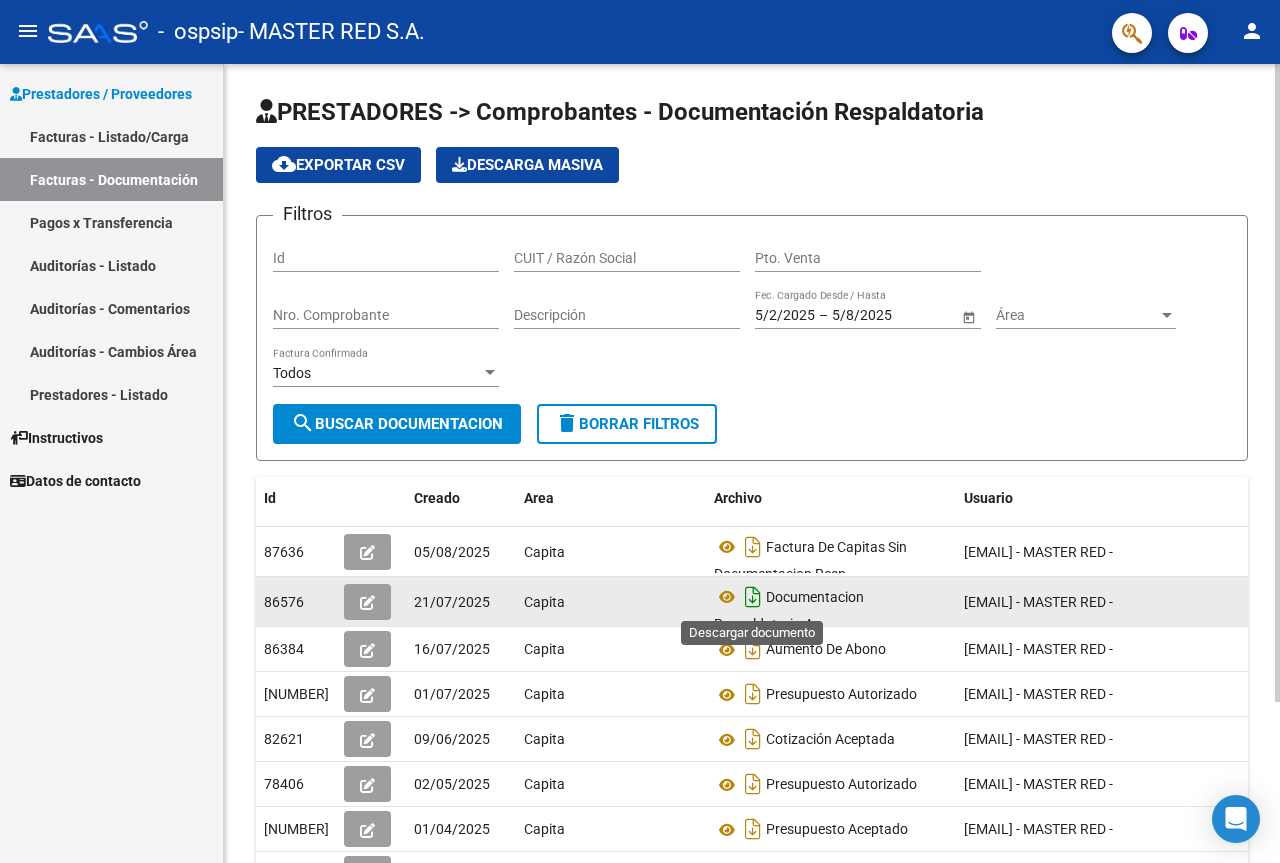 click 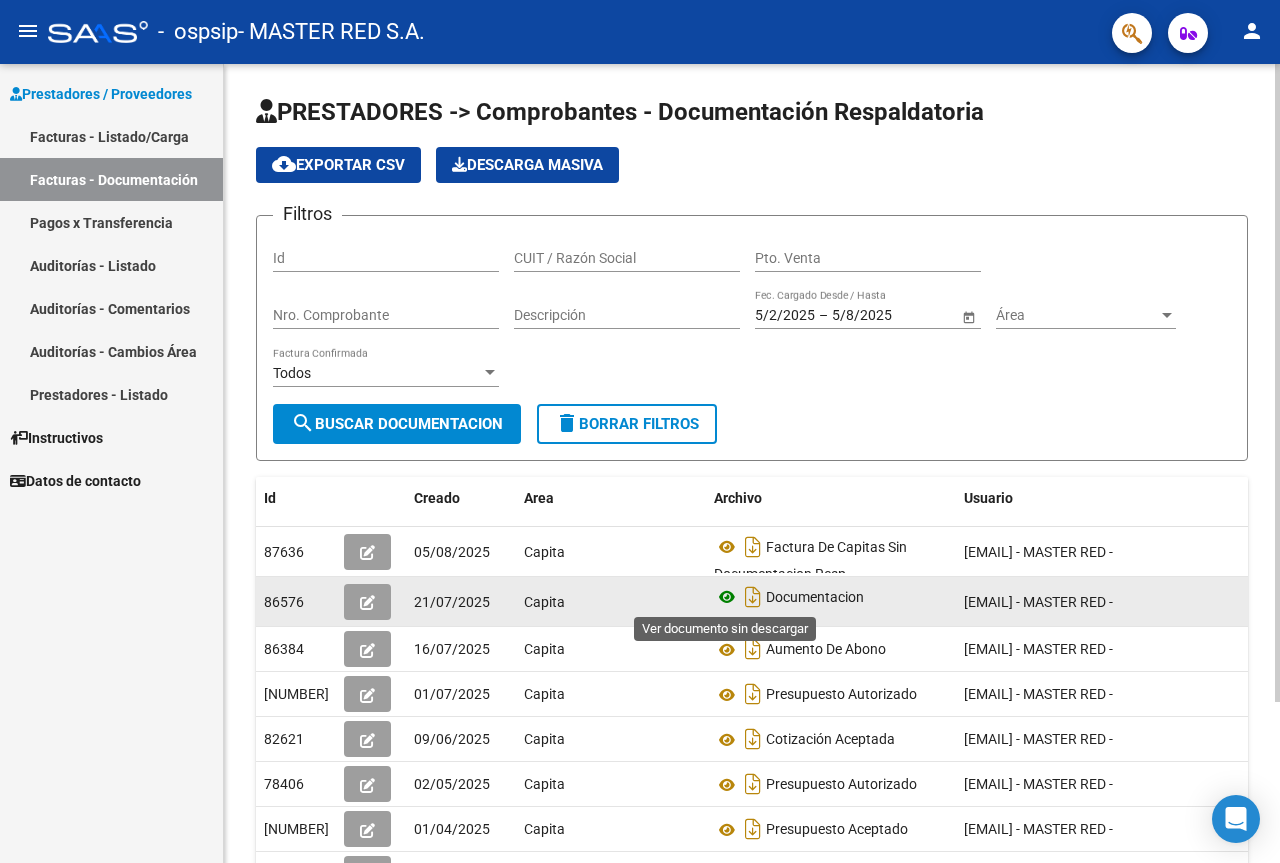 click 